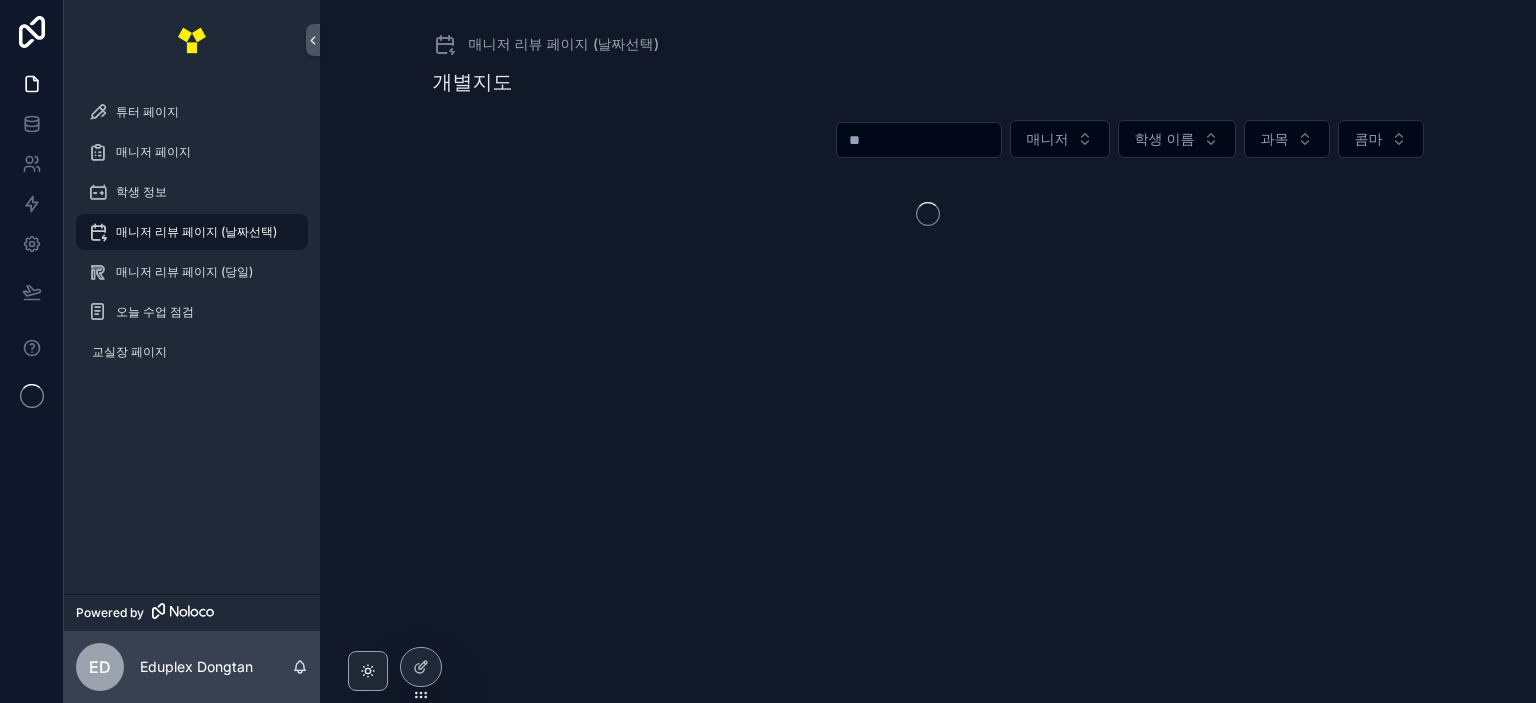 scroll, scrollTop: 0, scrollLeft: 0, axis: both 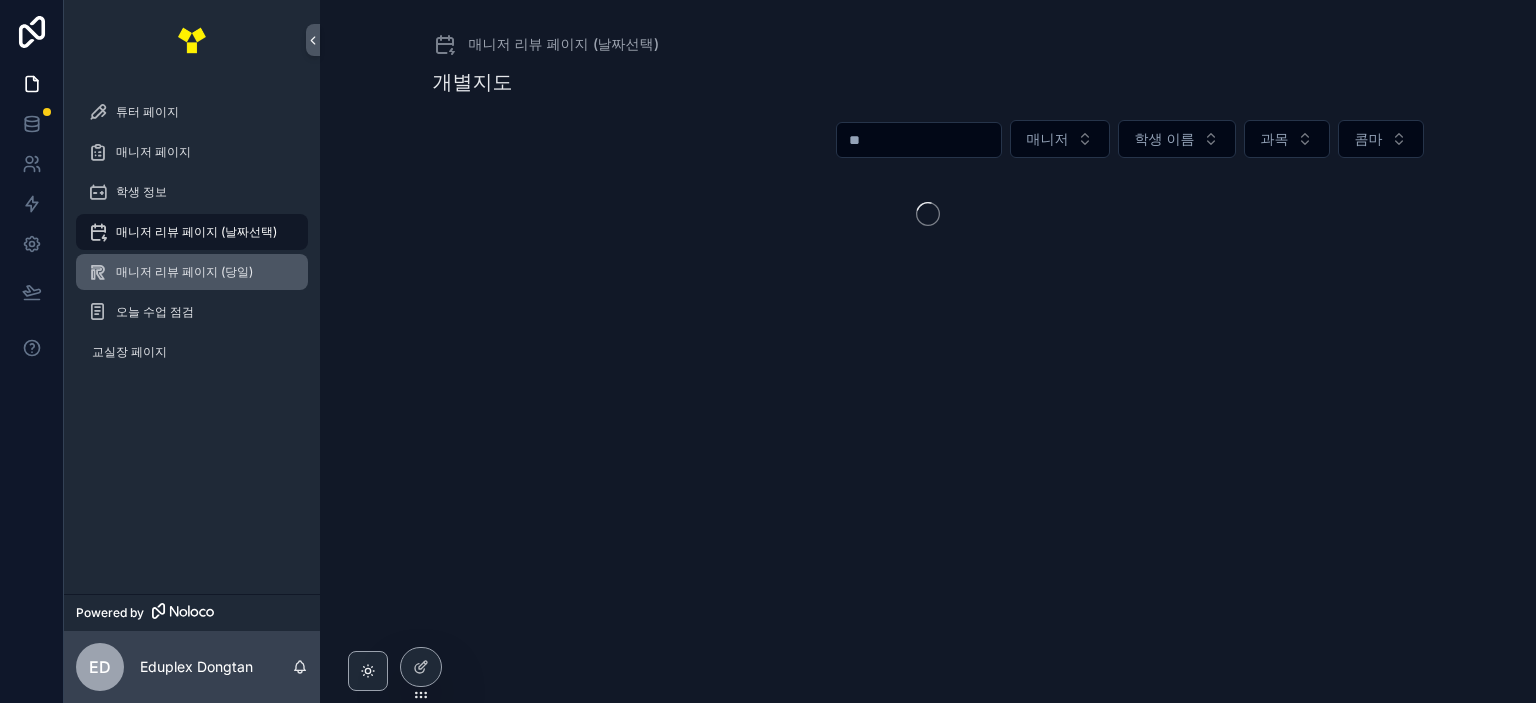 click on "매니저 리뷰 페이지 (당일)" at bounding box center (184, 272) 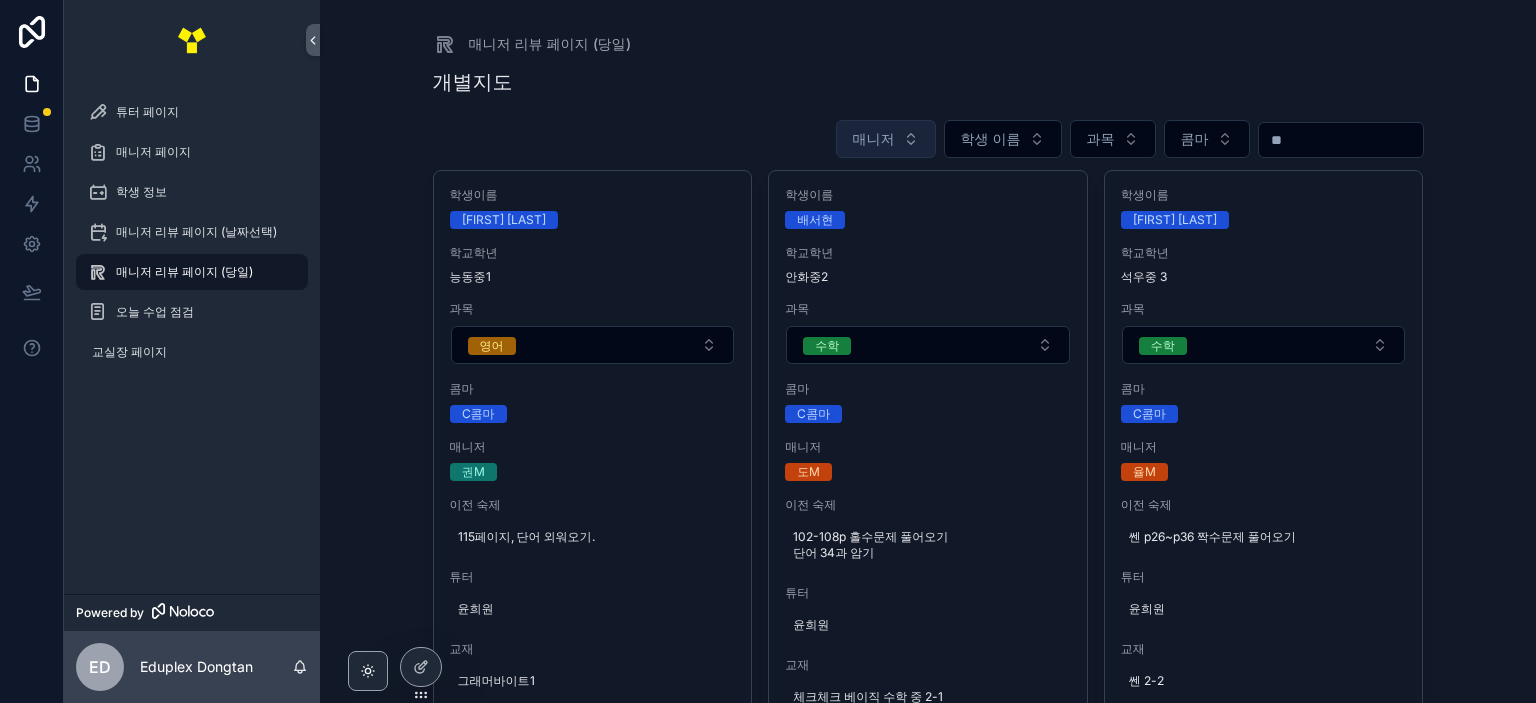 click on "매니저" at bounding box center (886, 139) 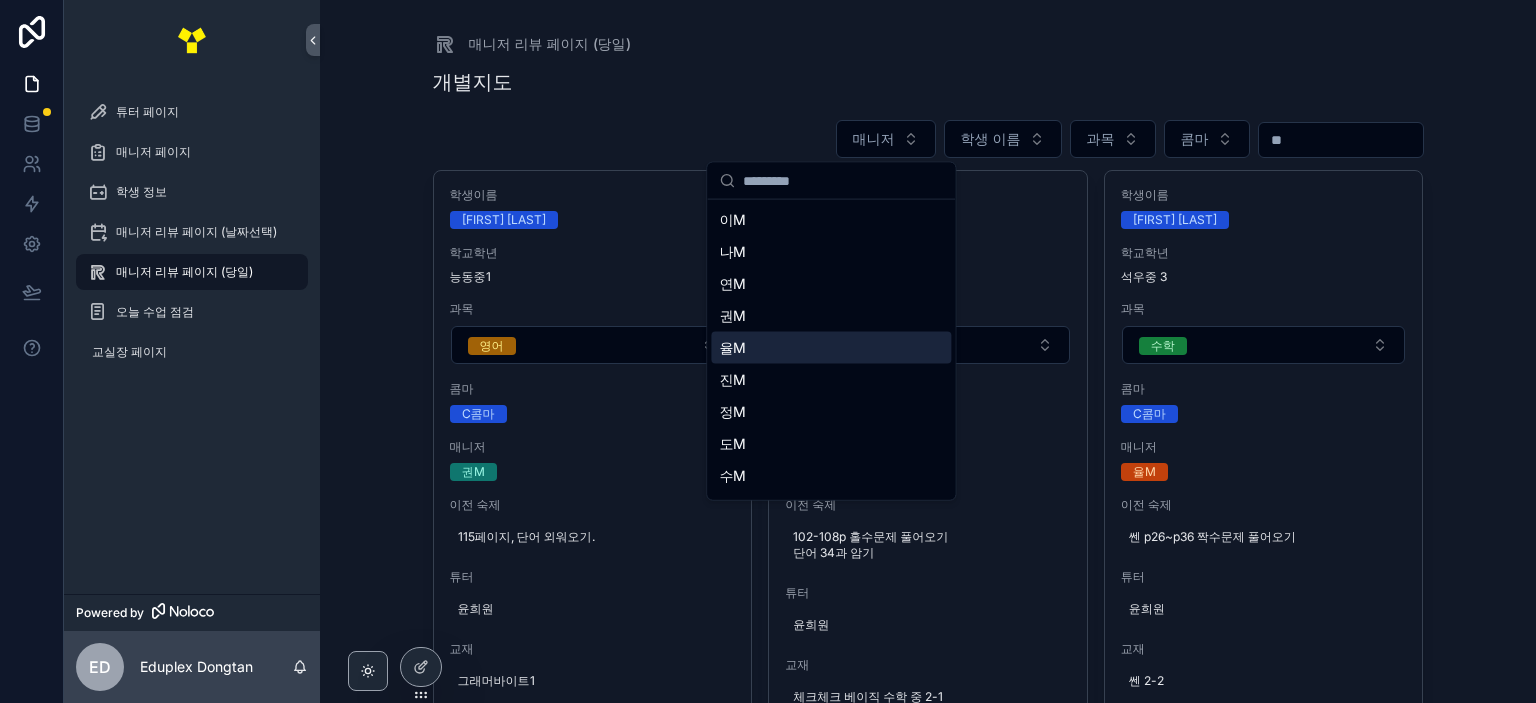 click on "율M" at bounding box center [831, 348] 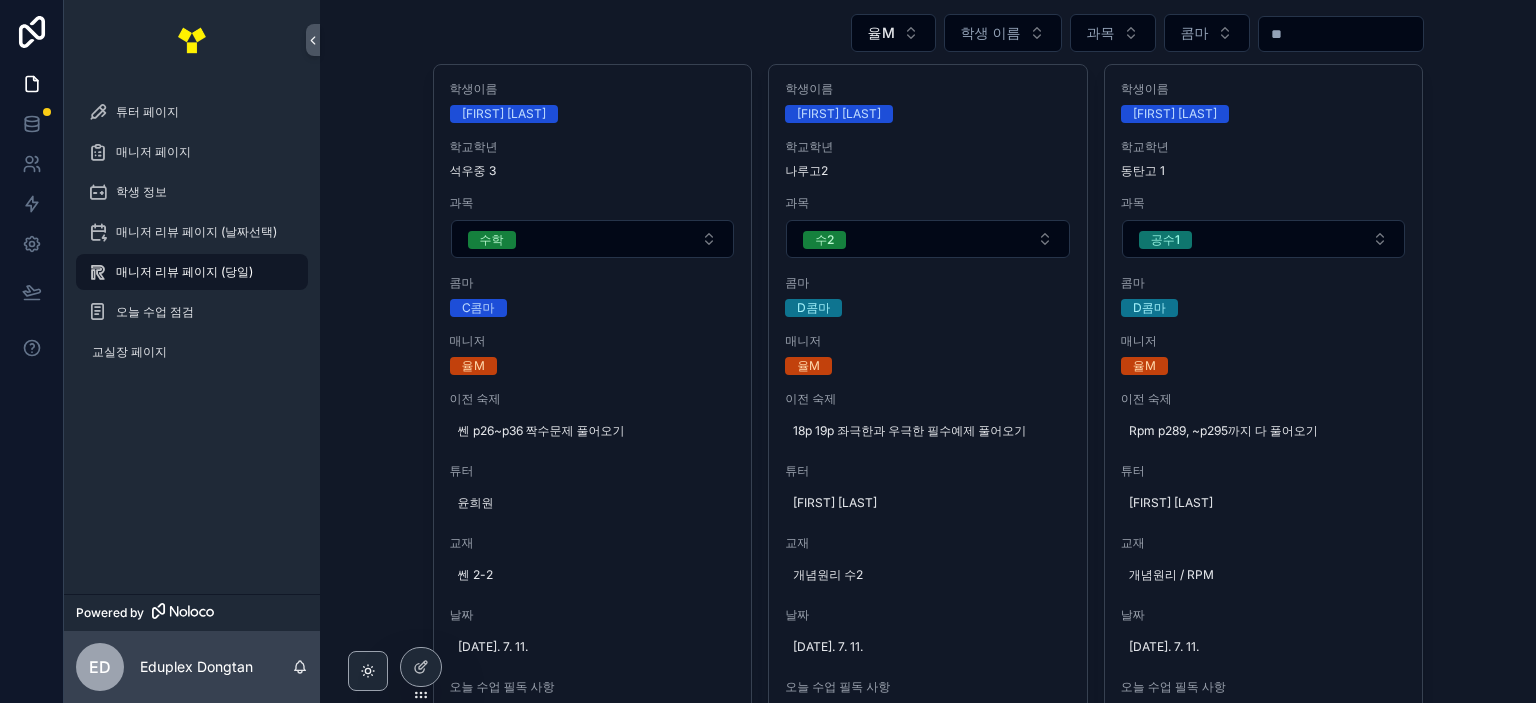 scroll, scrollTop: 0, scrollLeft: 0, axis: both 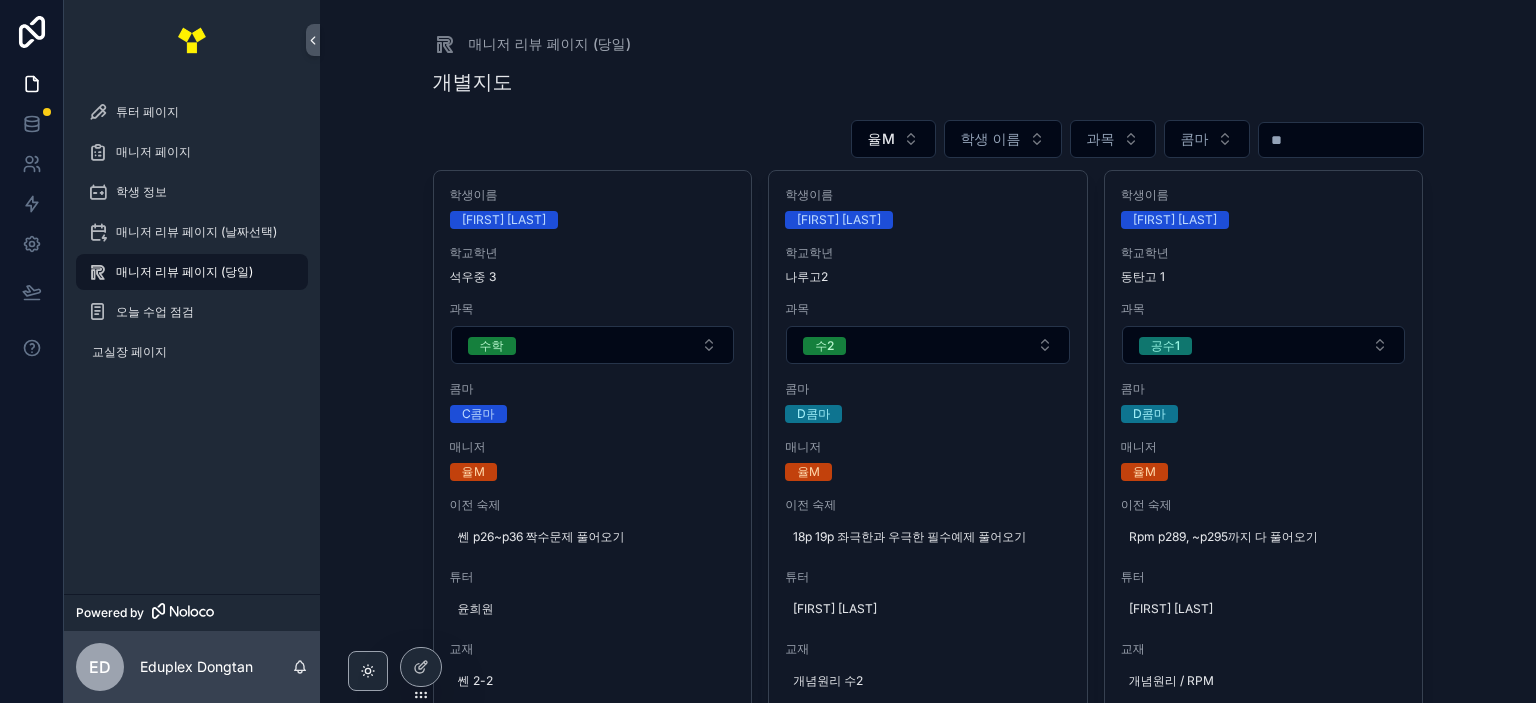 click on "매니저 리뷰 페이지 (당일) 개별지도 율M 학생 이름 과목 콤마 학생이름 [FIRST] [LAST] 학교학년 석우중 [NUMBER] 과목 수학 콤마 C콤마 매니저 율M 이전 숙제 쎈 p[NUMBER]~p[NUMBER] 짝수문제 풀어오기 튜터 [FIRST] [LAST] 교재 쎈 [NUMBER]-[NUMBER] 날짜 [DATE] 오늘 수업 필독 사항 [NUMBER]. CT : 워드마스터 DAY [NUMBER]
[NUMBER]. 진행 : 유닛 설명 파트 통해 자세히 설명
3. 미션 :  설명 들은 개념 튜터님에게 설명하기 / 진도 페이지 파트 전체 홀 풀기
4. 숙제 :
[NUMBER]) 진도 페이지 파트 전체 짝
[NUMBER]) 워마 DAY [NUMBER] 영->한
*문제풀고 리뷰할 때 정말 이해하고 풀었는지 꼭 역질문으로 확인해주세요.
*진도가 급하지 않으니 개념 이해 및 암기가 제대로 됐는지 확인 후 넘어가주세요. 오늘 진행 진도 쎈 삼각형, 사각형의 성질 P[NUMBER]~P[NUMBER] 오늘 잘 이해한 내용 -- 어려워 한 개념 or 유형 -- 학생을 위한 학습적 조언 -- 오늘 숙제 -- 다음 진행 진도 -- 숙제점수 --" at bounding box center (928, 2876) 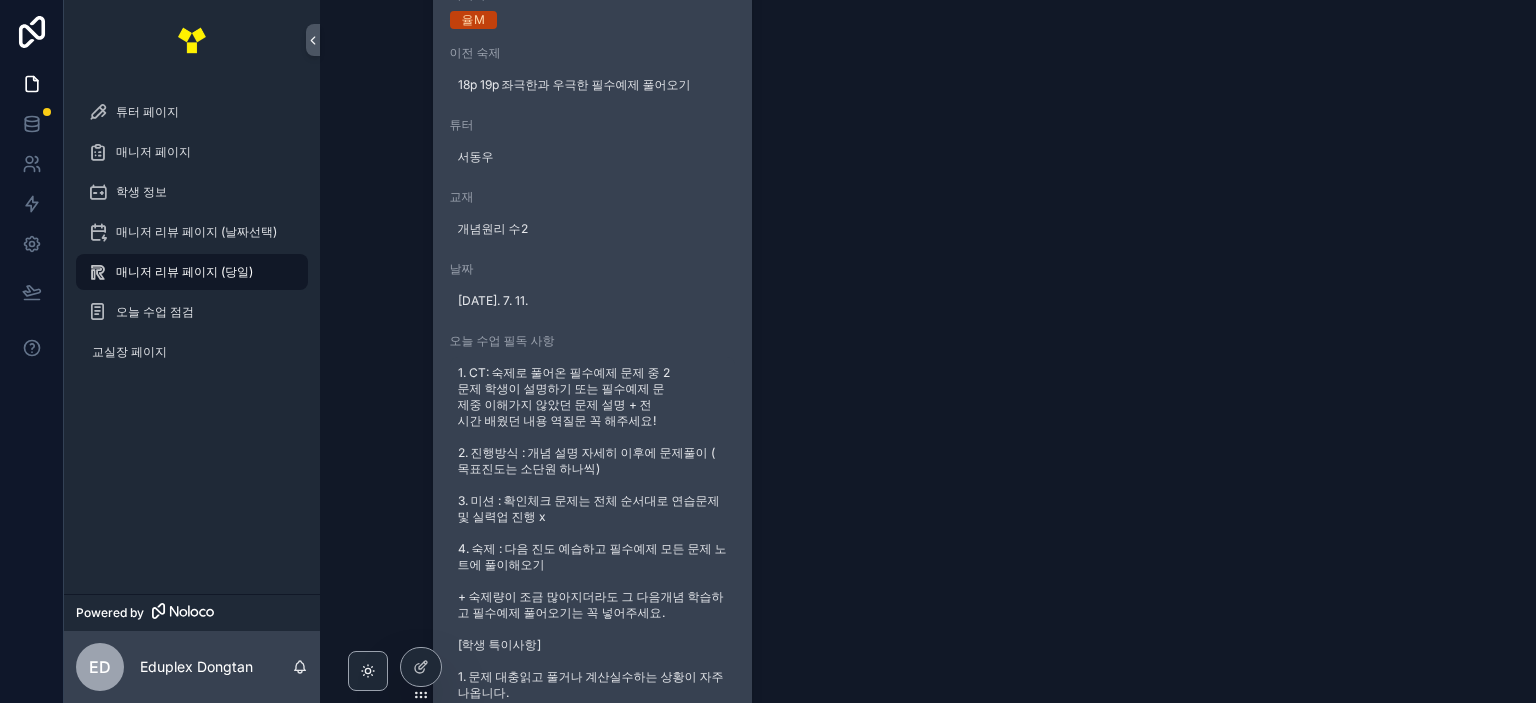 scroll, scrollTop: 4600, scrollLeft: 0, axis: vertical 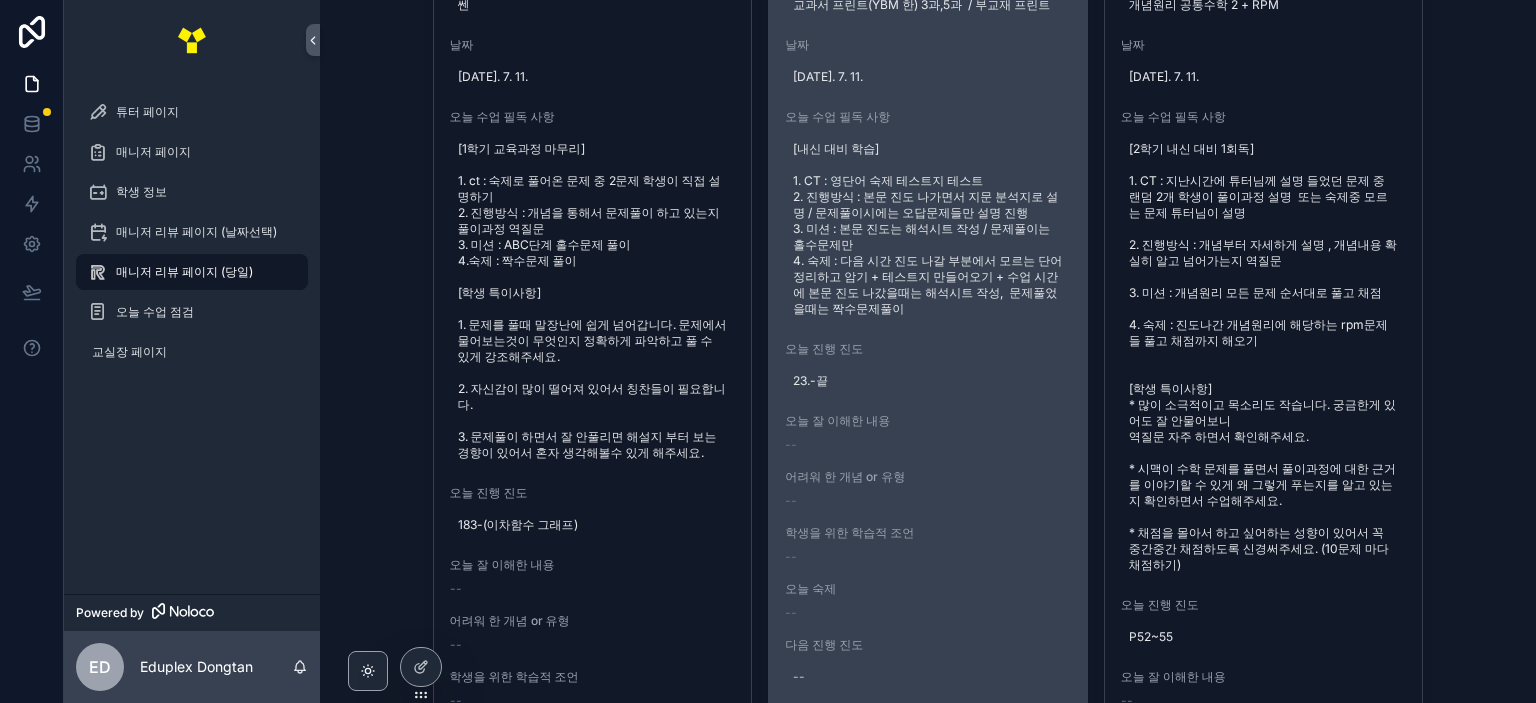 click on "23.-끝" at bounding box center (928, 381) 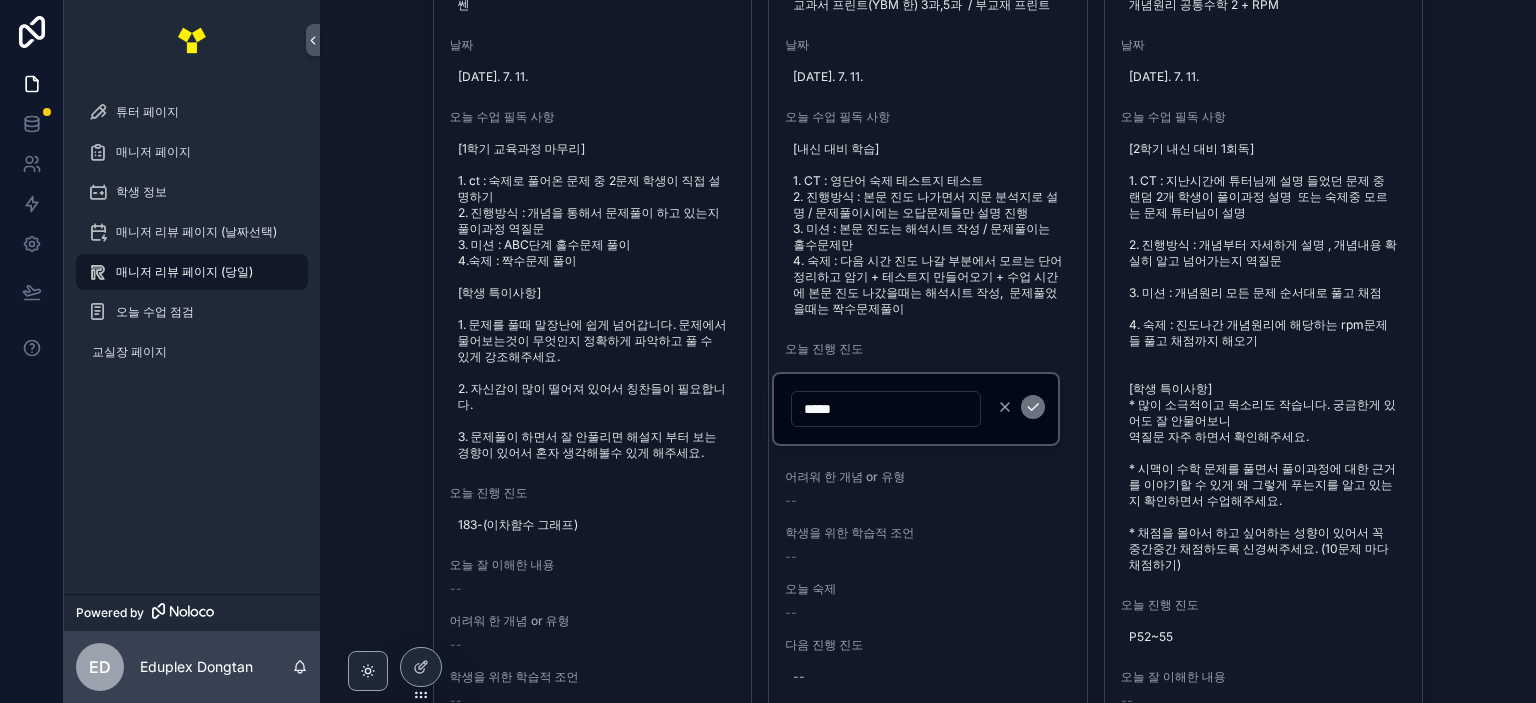 click on "*****" at bounding box center (886, 409) 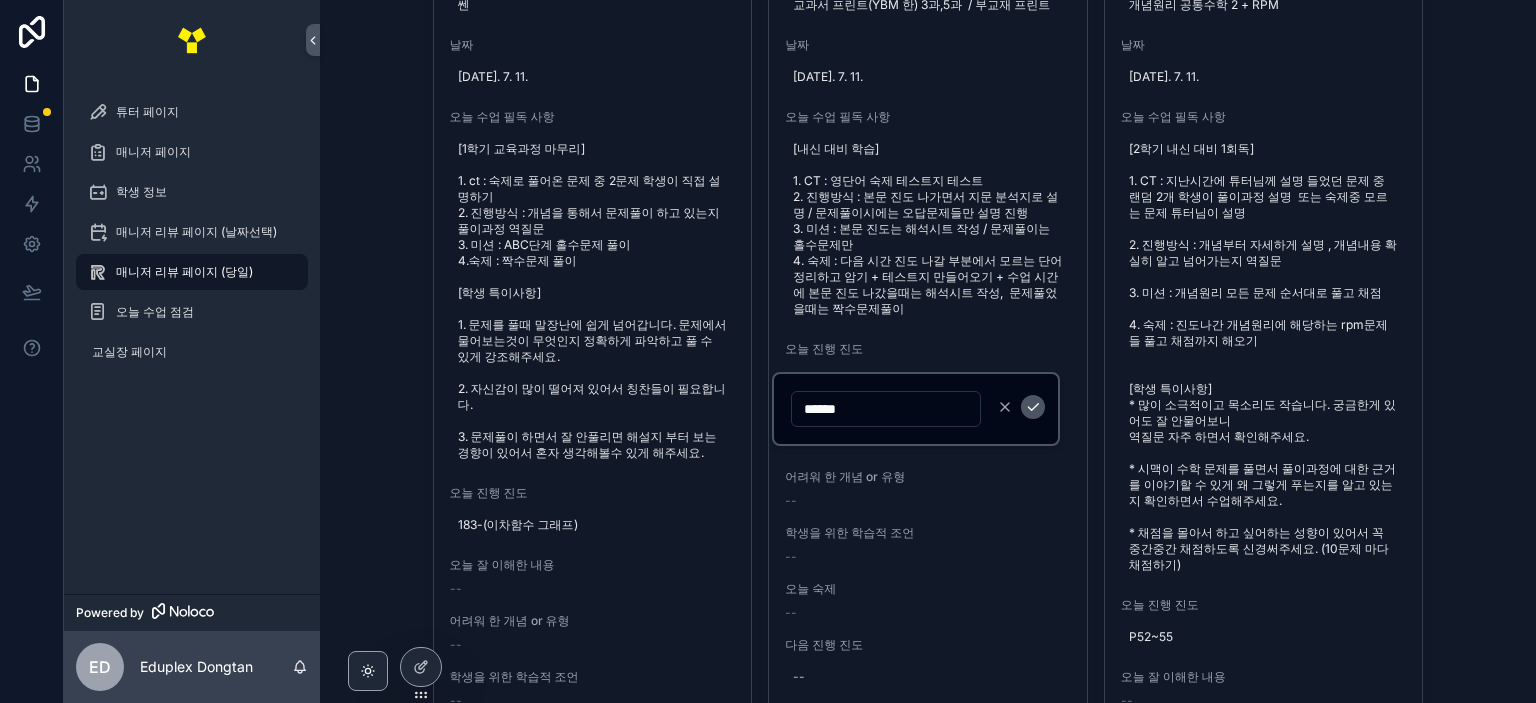 type on "******" 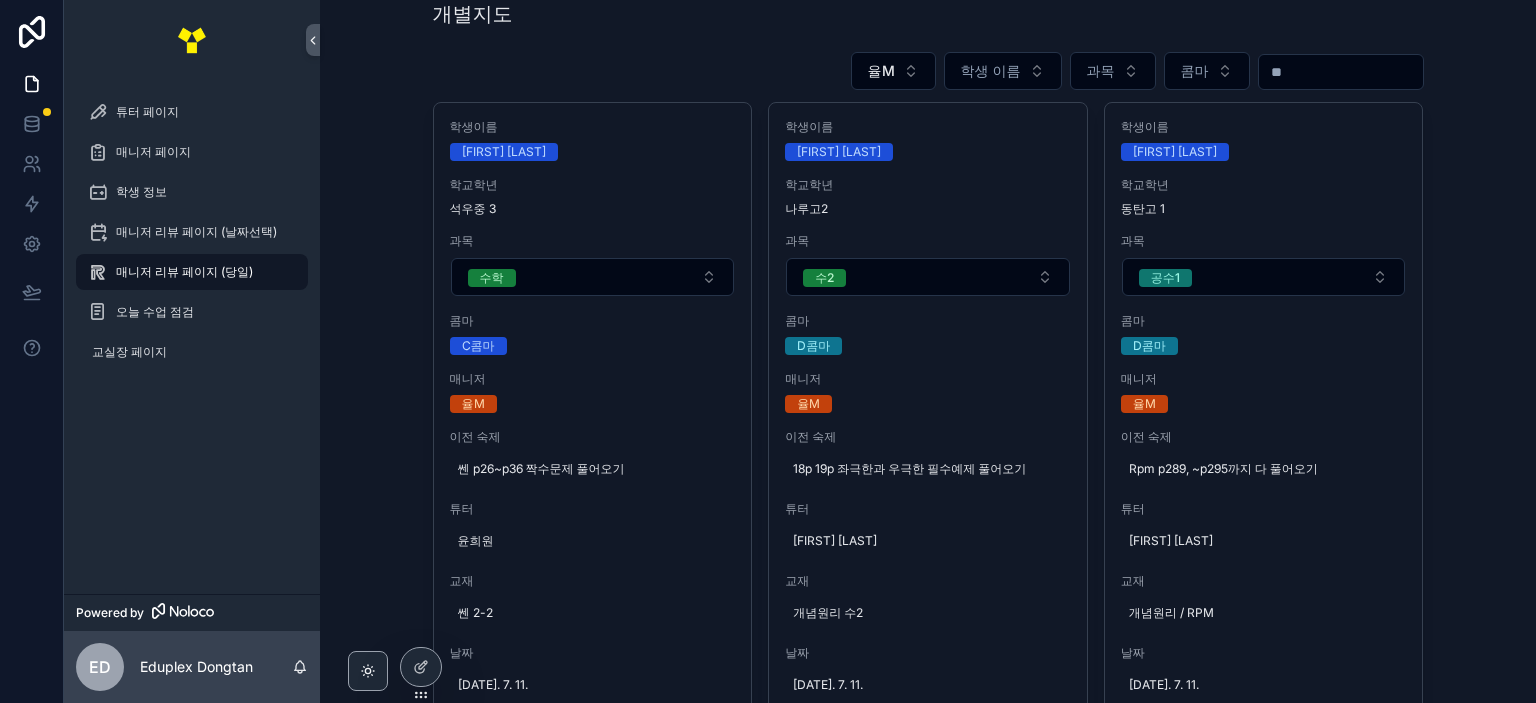 scroll, scrollTop: 0, scrollLeft: 0, axis: both 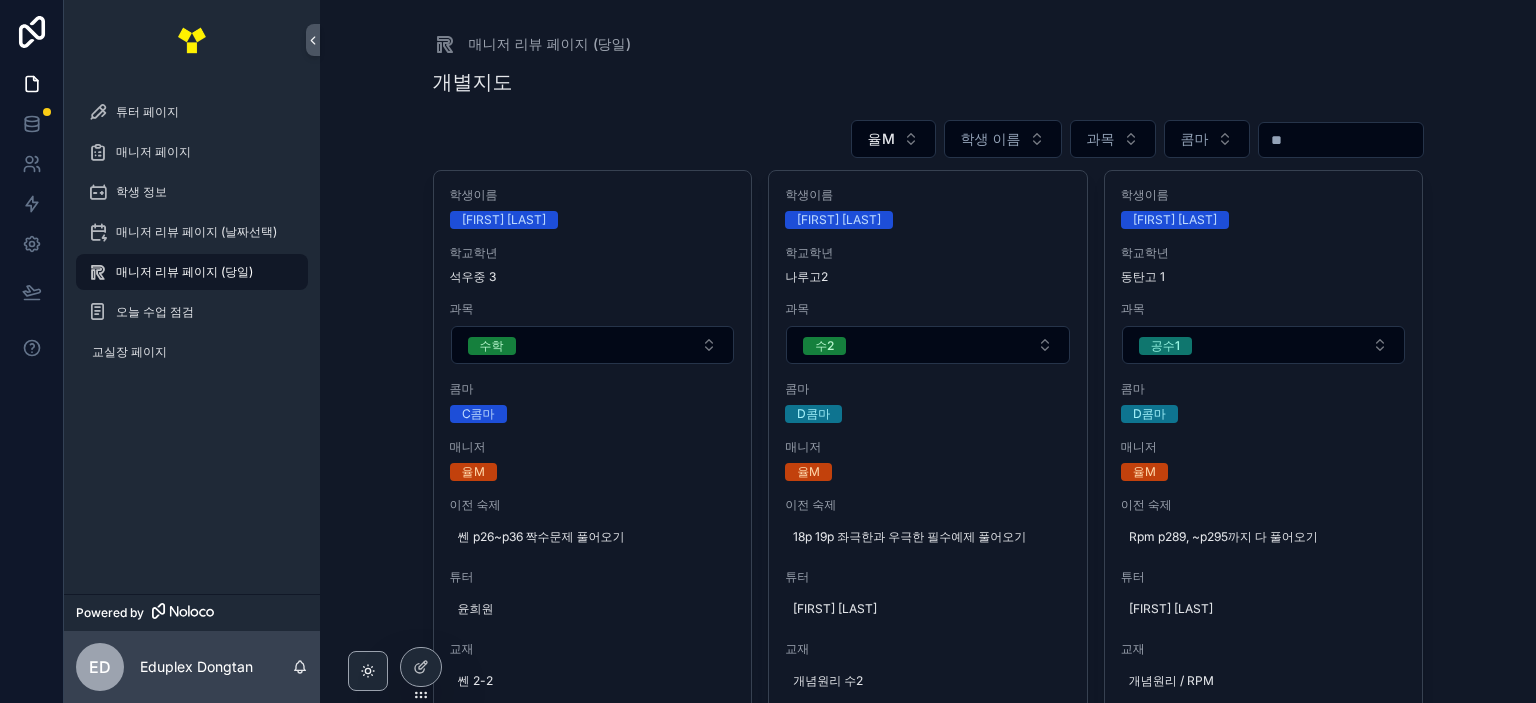 click on "매니저 리뷰 페이지 (당일) 개별지도 율M 학생 이름 과목 콤마 학생이름 [FIRST] [LAST] 학교학년 석우중 [NUMBER] 과목 수학 콤마 C콤마 매니저 율M 이전 숙제 쎈 p[NUMBER]~p[NUMBER] 짝수문제 풀어오기 튜터 [FIRST] [LAST] 교재 쎈 [NUMBER]-[NUMBER] 날짜 [DATE] 오늘 수업 필독 사항 [NUMBER]. CT : 워드마스터 DAY [NUMBER]
[NUMBER]. 진행 : 유닛 설명 파트 통해 자세히 설명
3. 미션 :  설명 들은 개념 튜터님에게 설명하기 / 진도 페이지 파트 전체 홀 풀기
4. 숙제 :
[NUMBER]) 진도 페이지 파트 전체 짝
[NUMBER]) 워마 DAY [NUMBER] 영->한
*문제풀고 리뷰할 때 정말 이해하고 풀었는지 꼭 역질문으로 확인해주세요.
*진도가 급하지 않으니 개념 이해 및 암기가 제대로 됐는지 확인 후 넘어가주세요. 오늘 진행 진도 쎈 삼각형, 사각형의 성질 P[NUMBER]~P[NUMBER] 오늘 잘 이해한 내용 -- 어려워 한 개념 or 유형 -- 학생을 위한 학습적 조언 -- 오늘 숙제 -- 다음 진행 진도 -- 숙제점수 --" at bounding box center [928, 351] 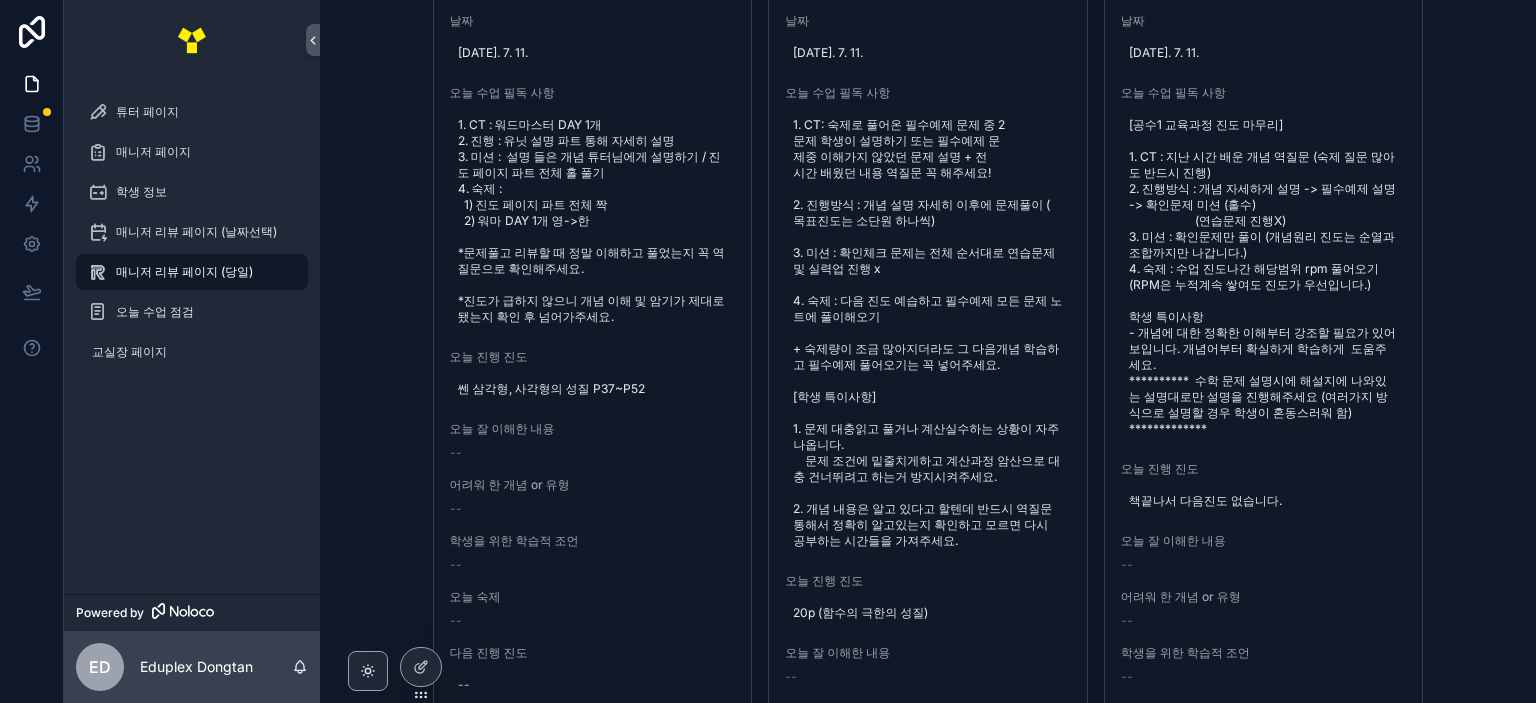 scroll, scrollTop: 895, scrollLeft: 0, axis: vertical 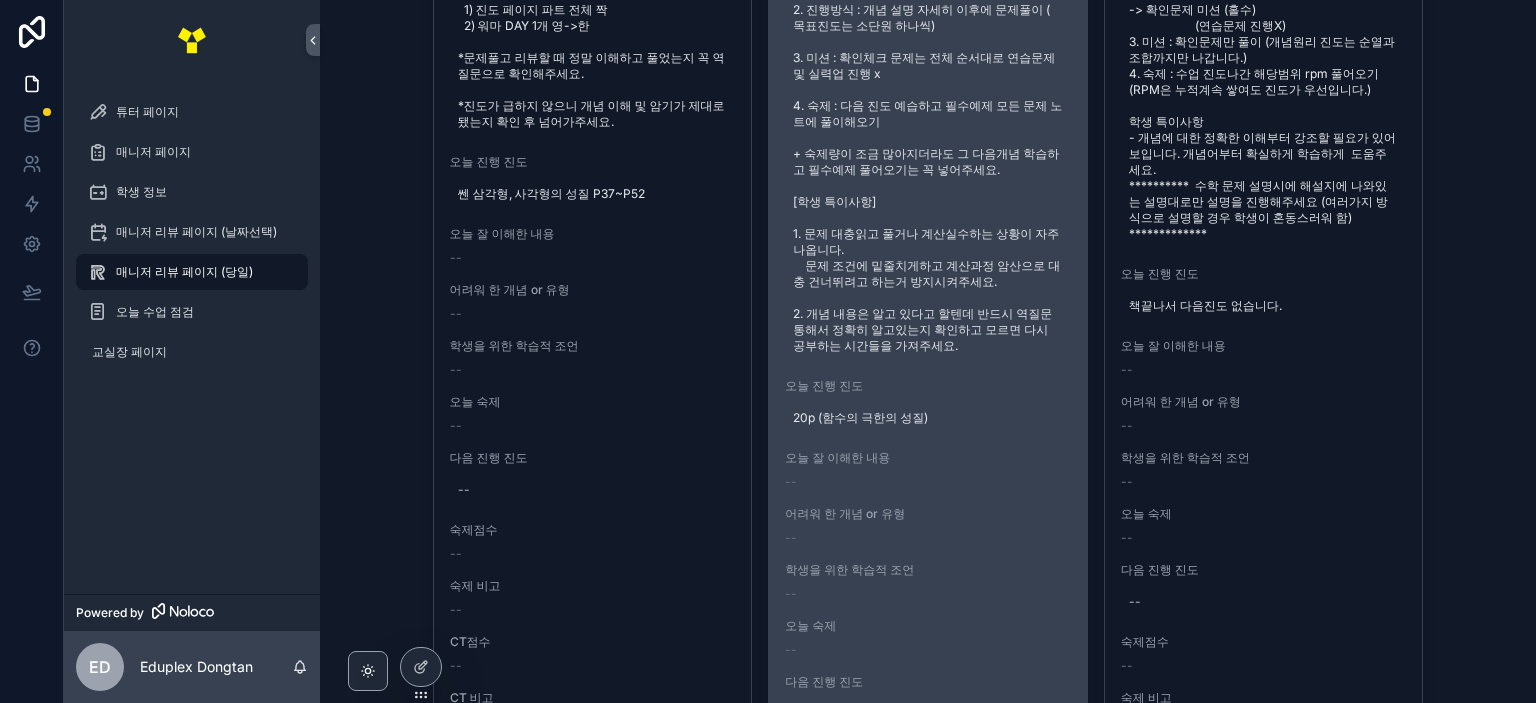 click on "20p (함수의 극한의 성질)" at bounding box center [928, 418] 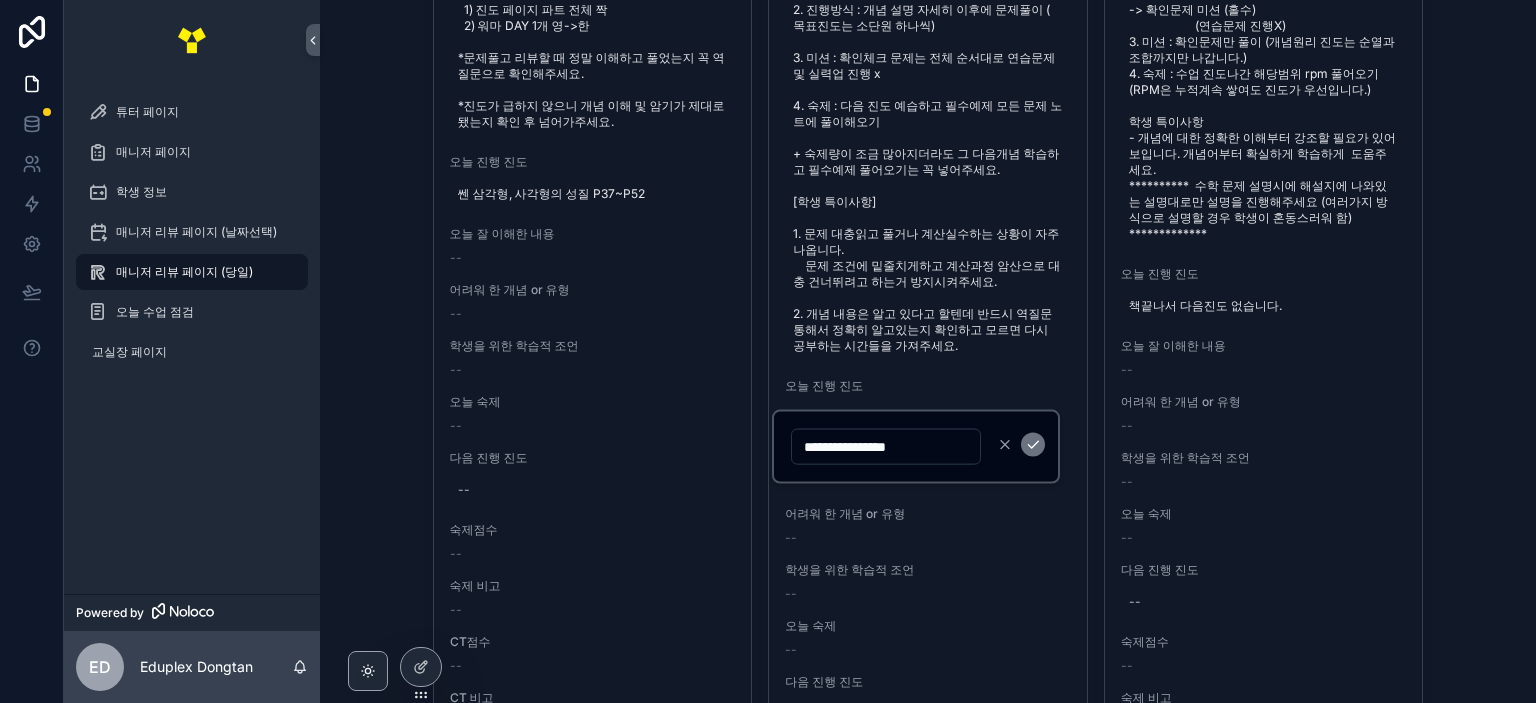 click on "매니저 리뷰 페이지 (당일) 개별지도 율M 학생 이름 과목 콤마 학생이름 [FIRST] [LAST] 학교학년 석우중 [NUMBER] 과목 수학 콤마 C콤마 매니저 율M 이전 숙제 쎈 p[NUMBER]~p[NUMBER] 짝수문제 풀어오기 튜터 [FIRST] [LAST] 교재 쎈 [NUMBER]-[NUMBER] 날짜 [DATE] 오늘 수업 필독 사항 [NUMBER]. CT : 워드마스터 DAY [NUMBER]
[NUMBER]. 진행 : 유닛 설명 파트 통해 자세히 설명
3. 미션 :  설명 들은 개념 튜터님에게 설명하기 / 진도 페이지 파트 전체 홀 풀기
4. 숙제 :
[NUMBER]) 진도 페이지 파트 전체 짝
[NUMBER]) 워마 DAY [NUMBER] 영->한
*문제풀고 리뷰할 때 정말 이해하고 풀었는지 꼭 역질문으로 확인해주세요.
*진도가 급하지 않으니 개념 이해 및 암기가 제대로 됐는지 확인 후 넘어가주세요. 오늘 진행 진도 쎈 삼각형, 사각형의 성질 P[NUMBER]~P[NUMBER] 오늘 잘 이해한 내용 -- 어려워 한 개념 or 유형 -- 학생을 위한 학습적 조언 -- 오늘 숙제 -- 다음 진행 진도 -- 숙제점수 --" at bounding box center [928, 351] 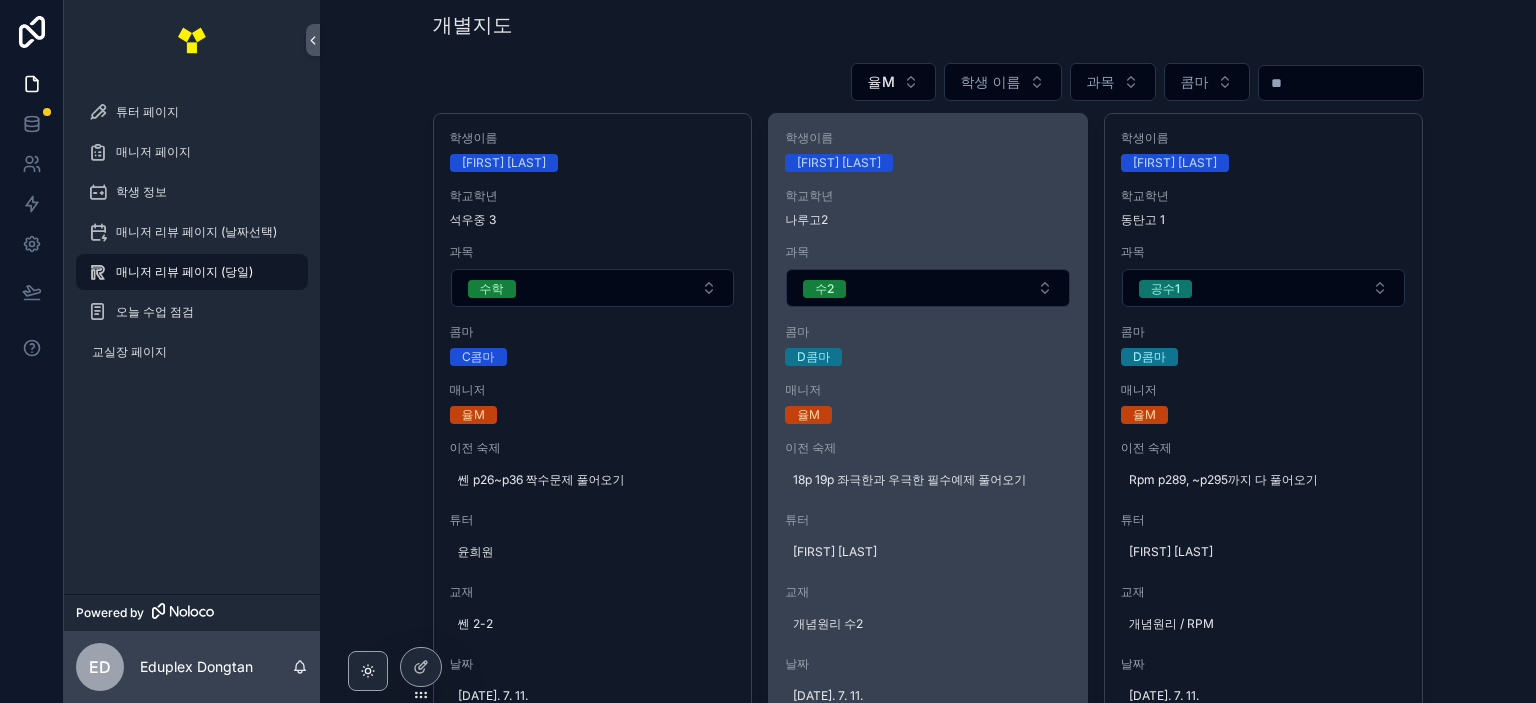 scroll, scrollTop: 100, scrollLeft: 0, axis: vertical 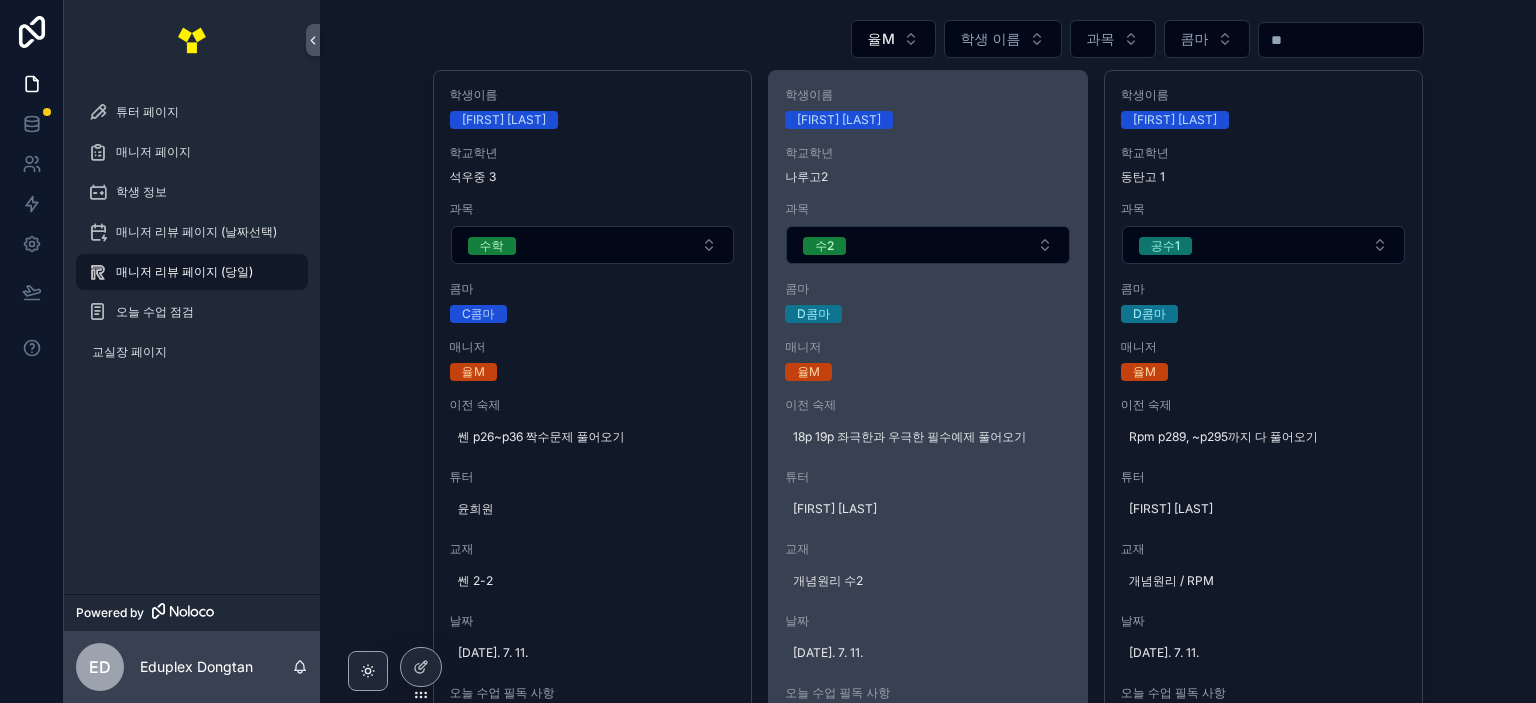 click on "학생이름 [FIRST] [LAST] 학교학년 나루고[NUMBER] 과목 수[NUMBER] 콤마 D콤마 매니저 율M 이전 숙제 [NUMBER]p [NUMBER]p 좌극한과 우극한 필수예제 풀어오기 튜터 [FIRST] [LAST] 교재 개념원리 수[NUMBER] 날짜 [DATE] 오늘 수업 필독 사항 오늘 진행 진도 [NUMBER]p (함수의 극한의 성질) 오늘 잘 이해한 내용 -- 어려워 한 개념 or 유형 -- 학생을 위한 학습적 조언 -- 오늘 숙제 -- 다음 진행 진도 -- 숙제점수 -- 숙제 비고 -- CT점수 -- CT 비고 -- 태도점수 -- 출결 --" at bounding box center [928, 974] 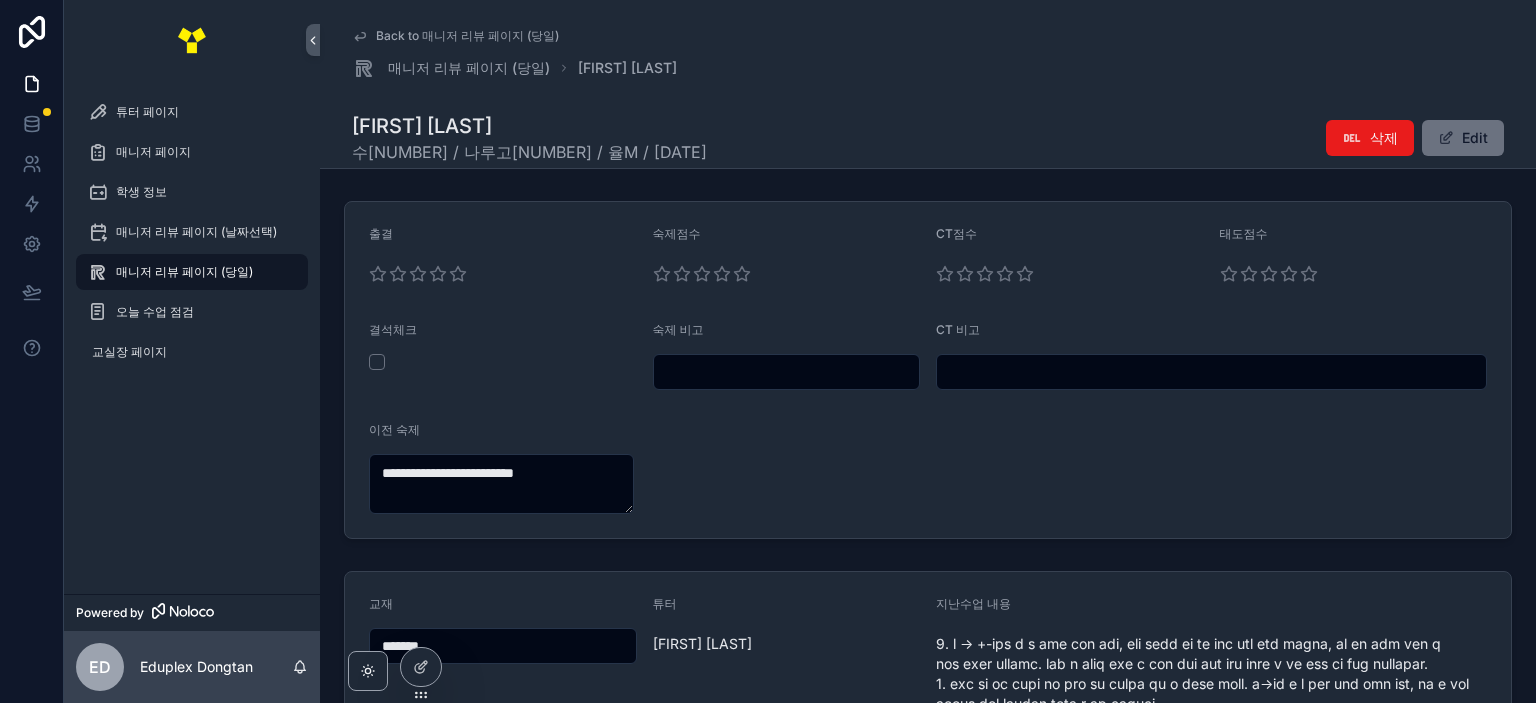 type on "**********" 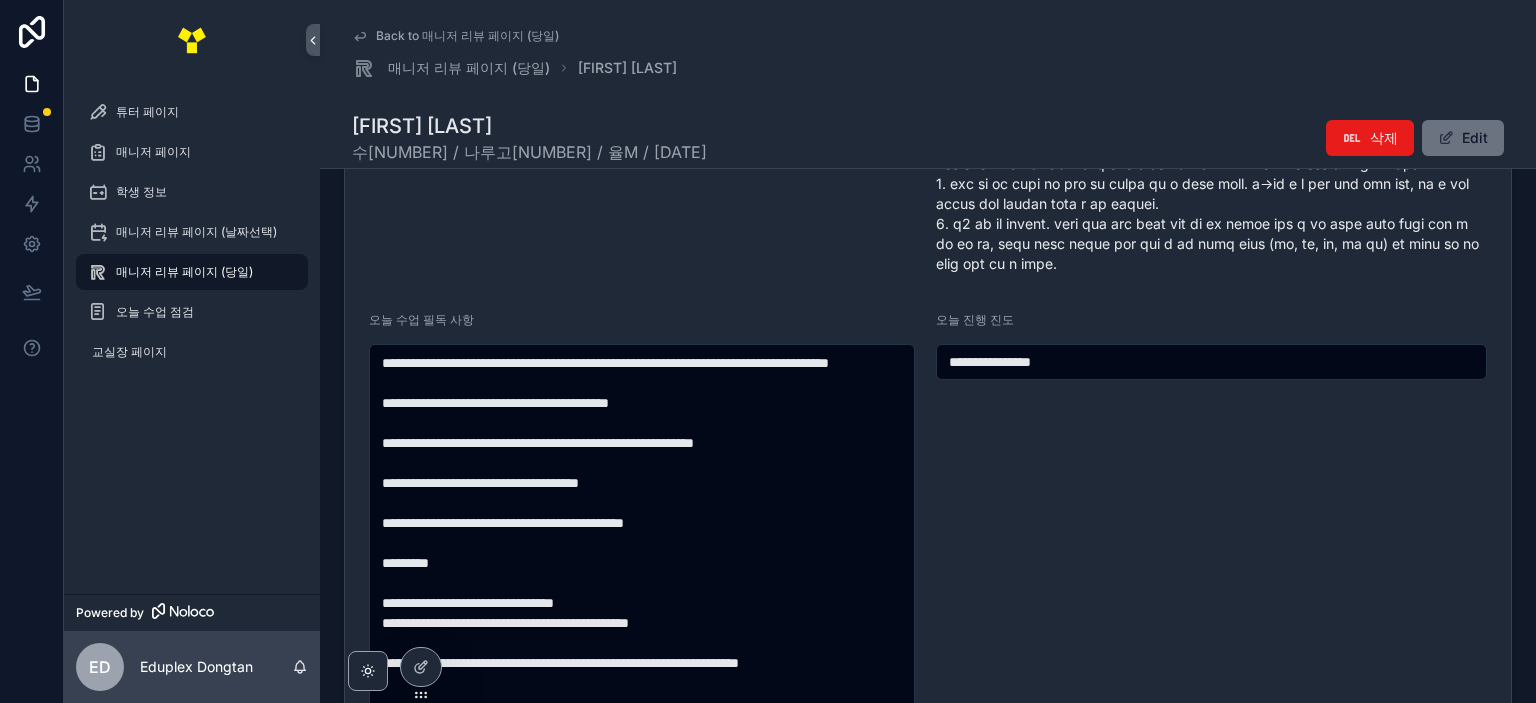 click on "**********" at bounding box center [1211, 362] 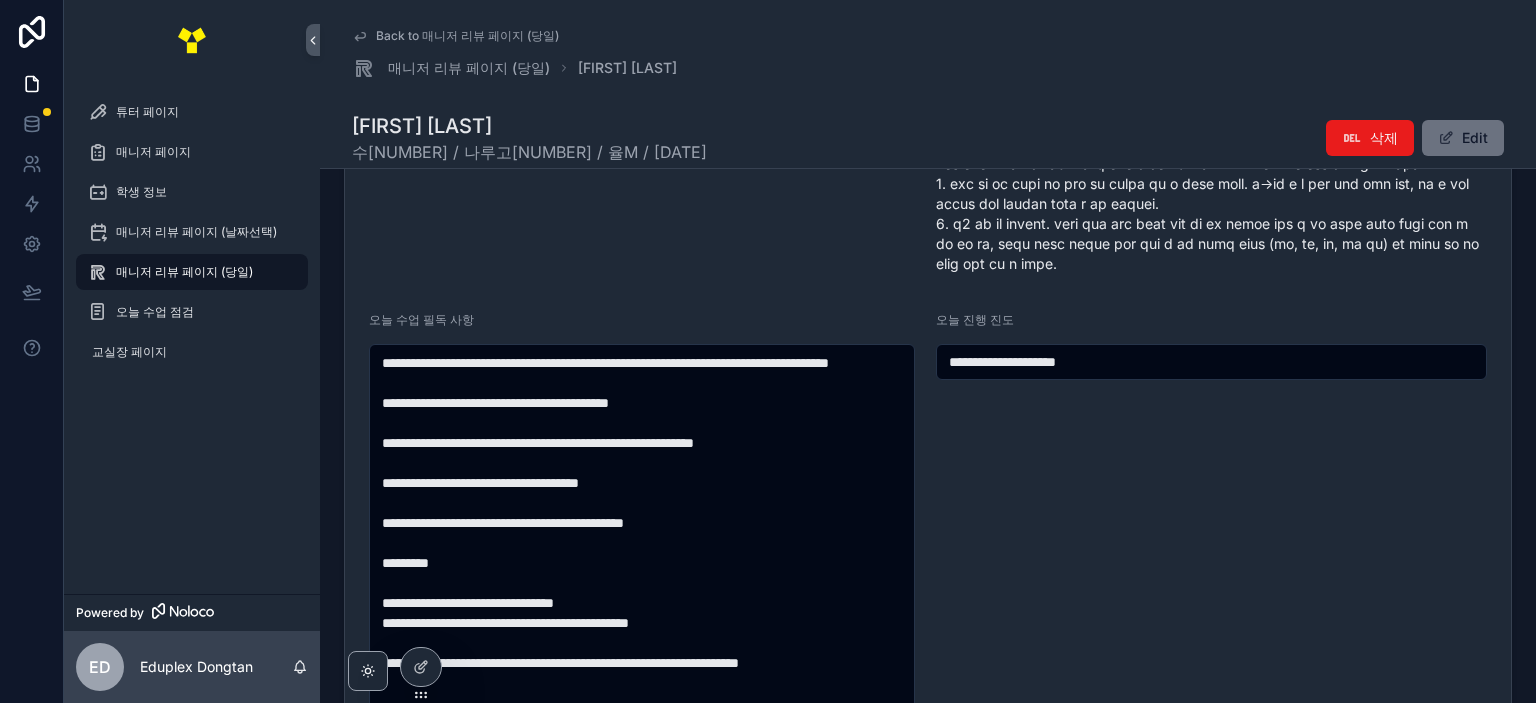 type on "**********" 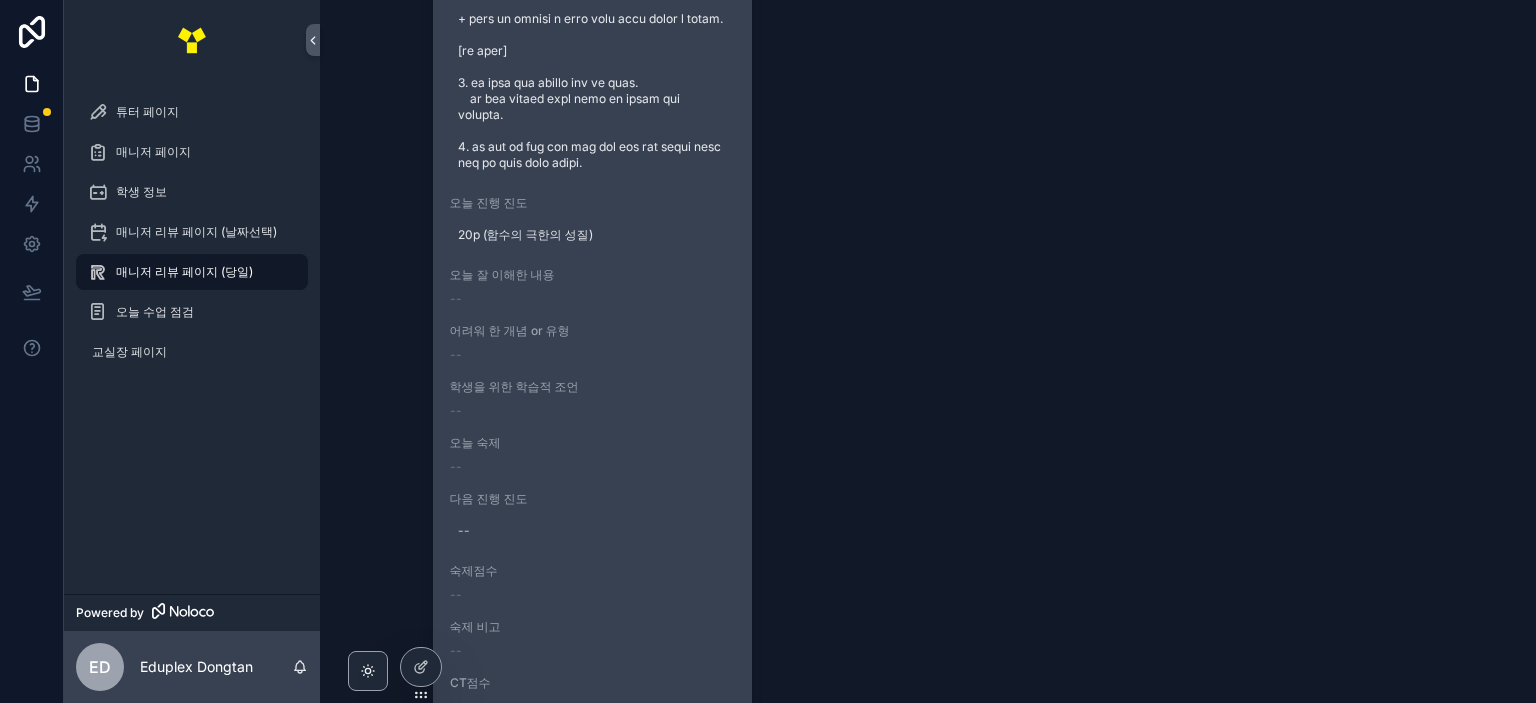 scroll, scrollTop: 4600, scrollLeft: 0, axis: vertical 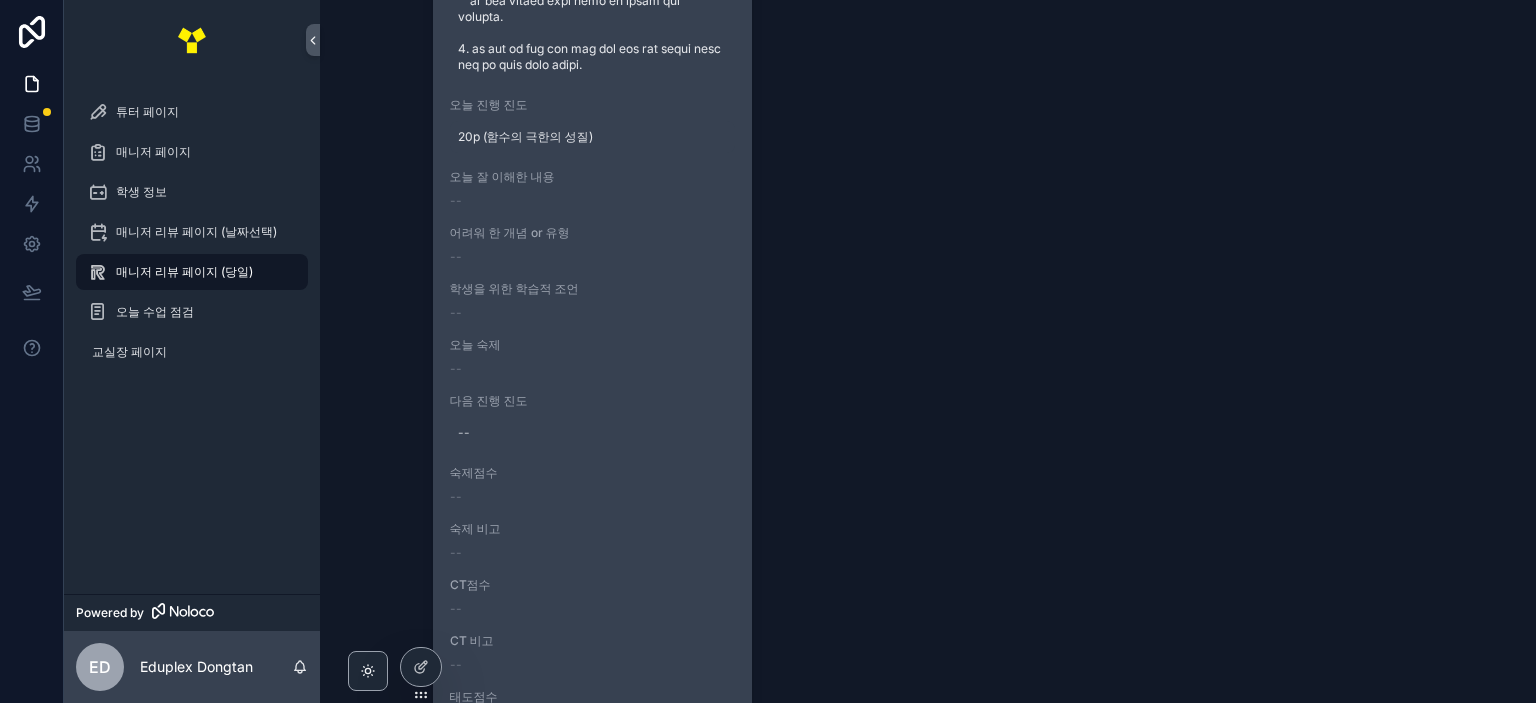 click on "20p (함수의 극한의 성질)" at bounding box center (593, 137) 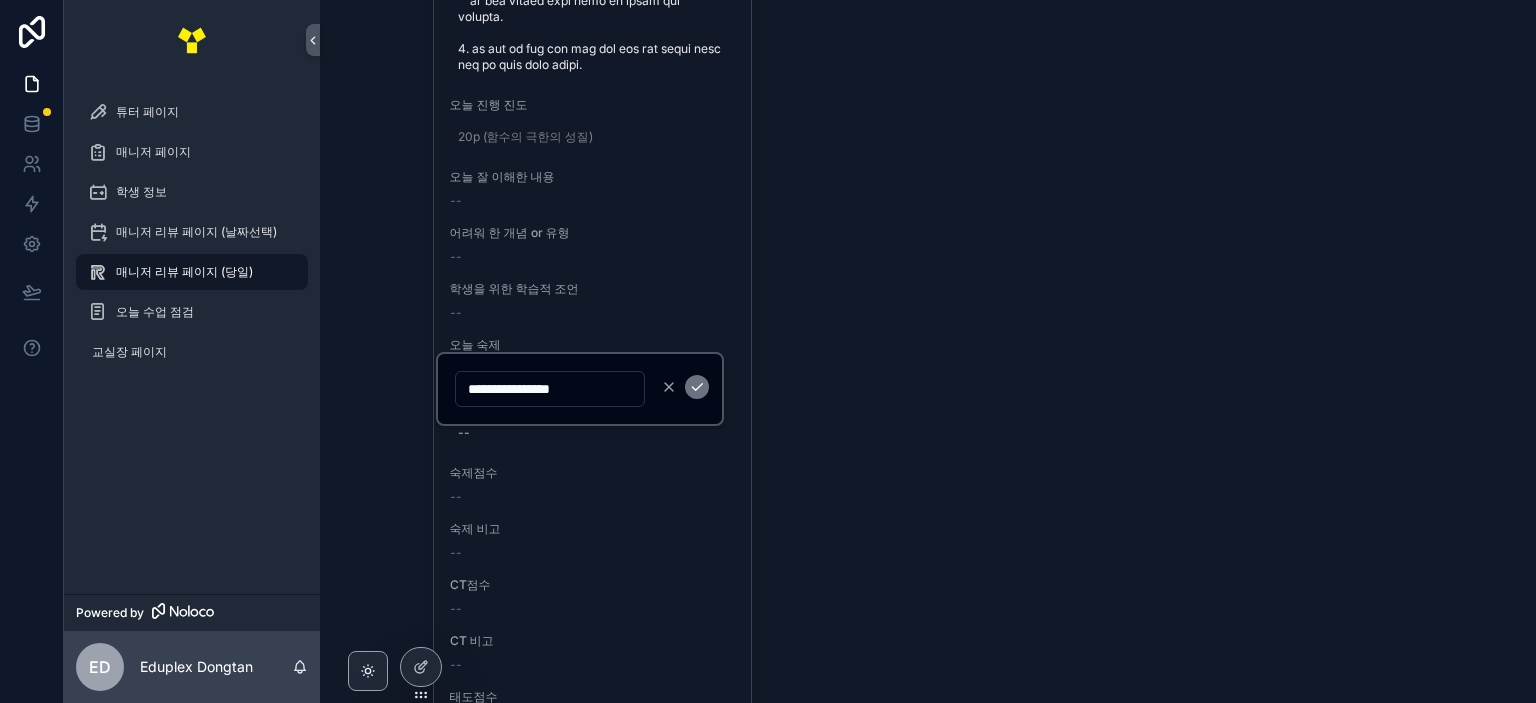 drag, startPoint x: 631, startPoint y: 385, endPoint x: 420, endPoint y: 396, distance: 211.28653 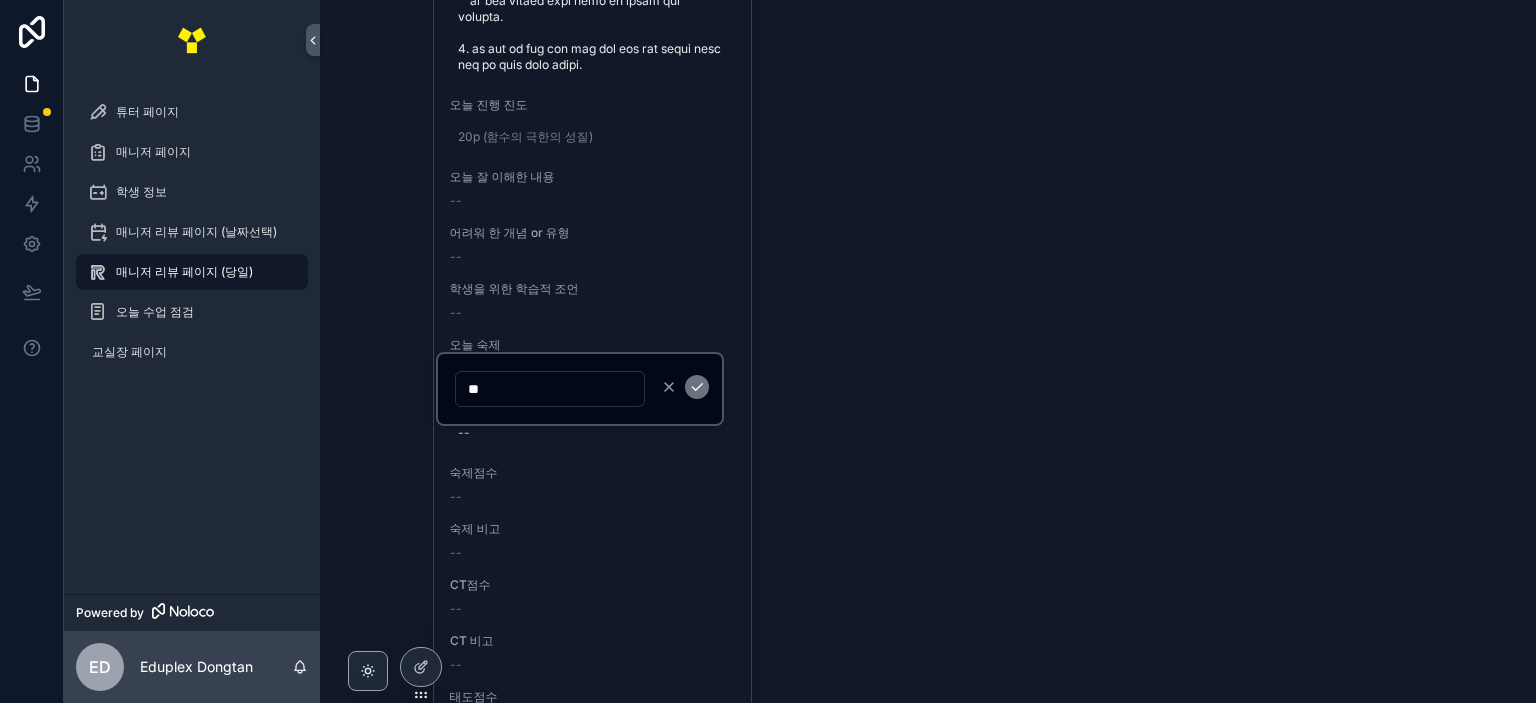 type on "*" 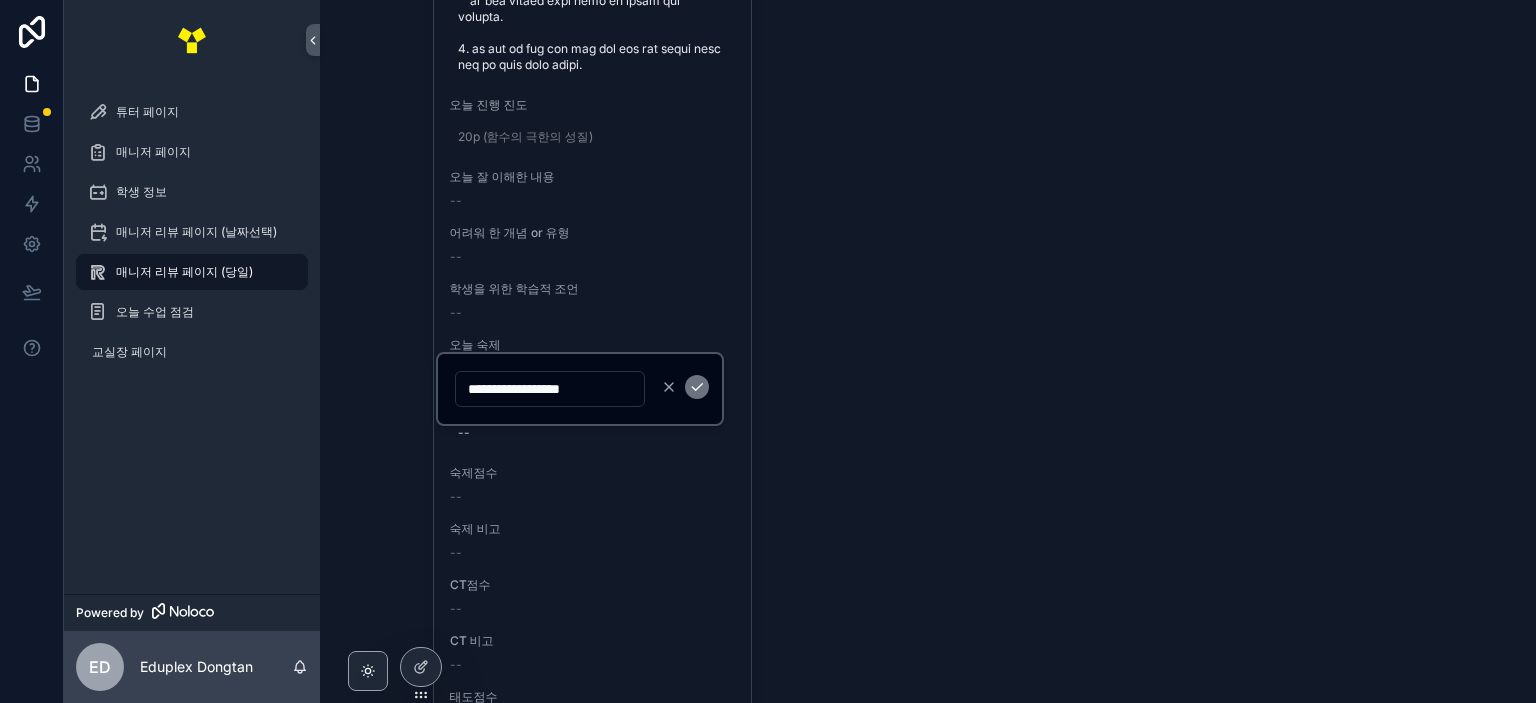 scroll, scrollTop: 0, scrollLeft: 9, axis: horizontal 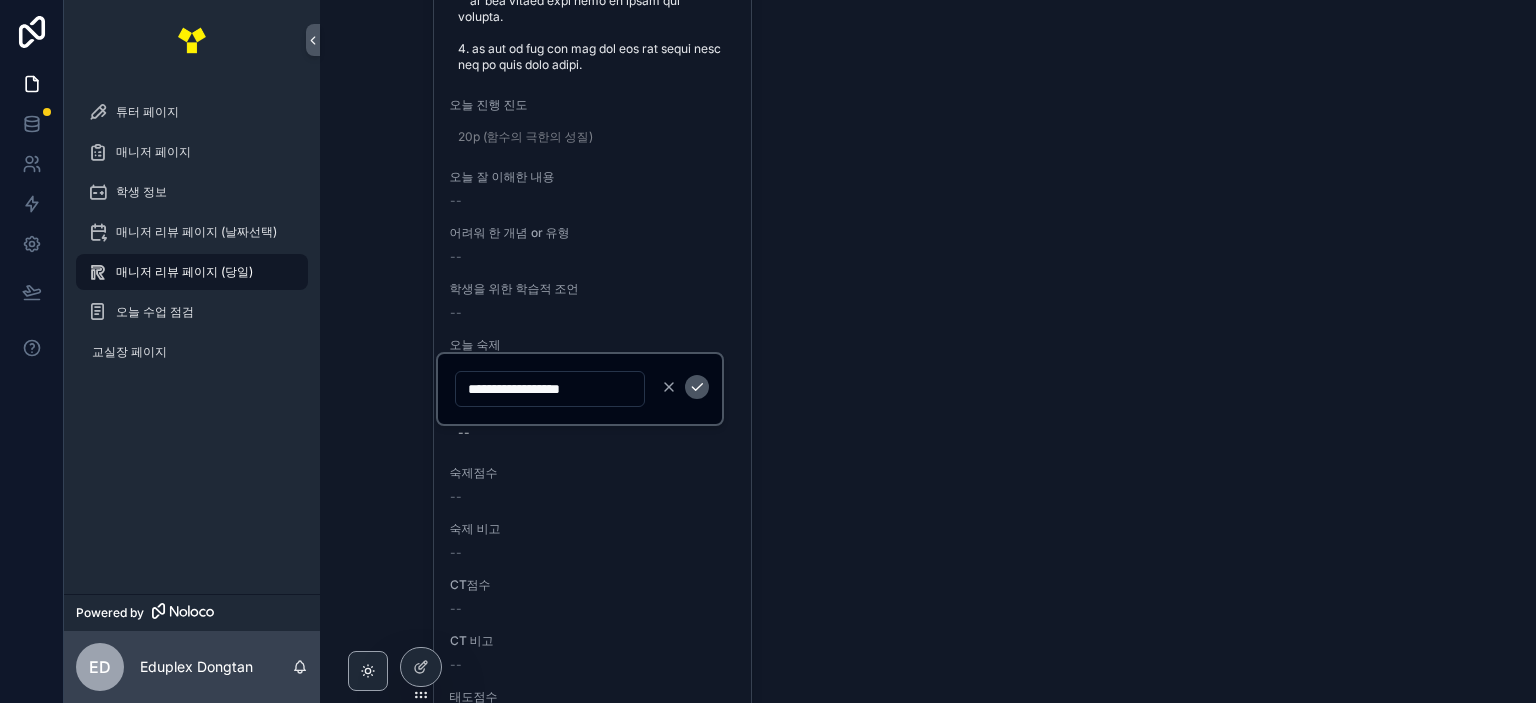 type on "**********" 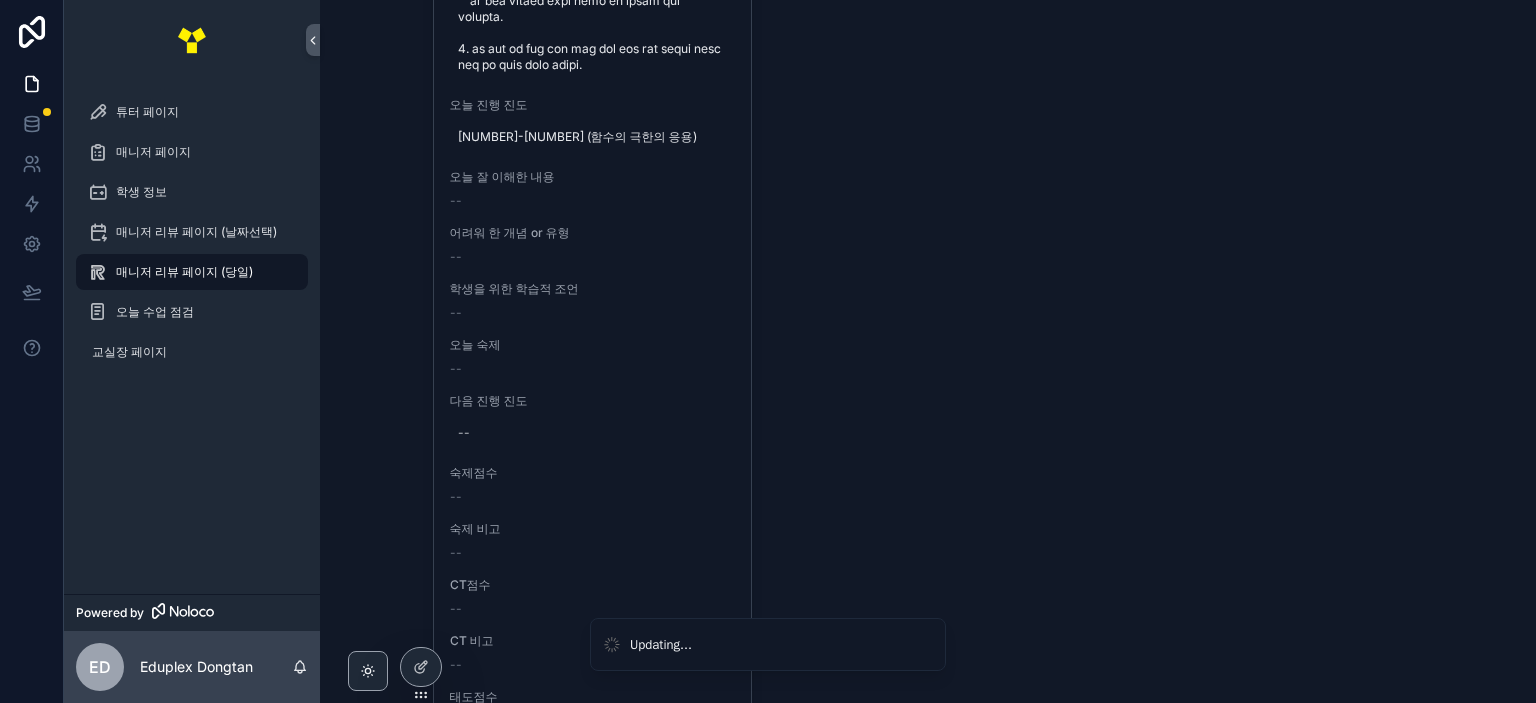 click on "학생이름 [FIRST] [LAST] 학교학년 석우중 3 과목 수학 콤마 C콤마 매니저 율M 이전 숙제 쎈 p26~p36 짝수문제 풀어오기 튜터 윤희원 교재 쎈 2-2 날짜 [DATE]. 7. 11. 오늘 수업 필독 사항 1. CT : 워드마스터 DAY 1개
2. 진행 : 유닛 설명 파트 통해 자세히 설명
3. 미션 :  설명 들은 개념 튜터님에게 설명하기 / 진도 페이지 파트 전체 홀 풀기
4. 숙제 :
1) 진도 페이지 파트 전체 짝
2) 워마 DAY 1개 영->한
*문제풀고 리뷰할 때 정말 이해하고 풀었는지 꼭 역질문으로 확인해주세요.
*진도가 급하지 않으니 개념 이해 및 암기가 제대로 됐는지 확인 후 넘어가주세요. 오늘 진행 진도 쎈 삼각형, 사각형의 성질 P37~P52 오늘 잘 이해한 내용 -- 어려워 한 개념 or 유형 -- 학생을 위한 학습적 조언 -- 오늘 숙제 -- 다음 진행 진도 -- 숙제점수 -- 숙제 비고 -- CT점수 -- CT 비고 -- 태도점수 -- 출결 -- 학생이름" at bounding box center [928, -1783] 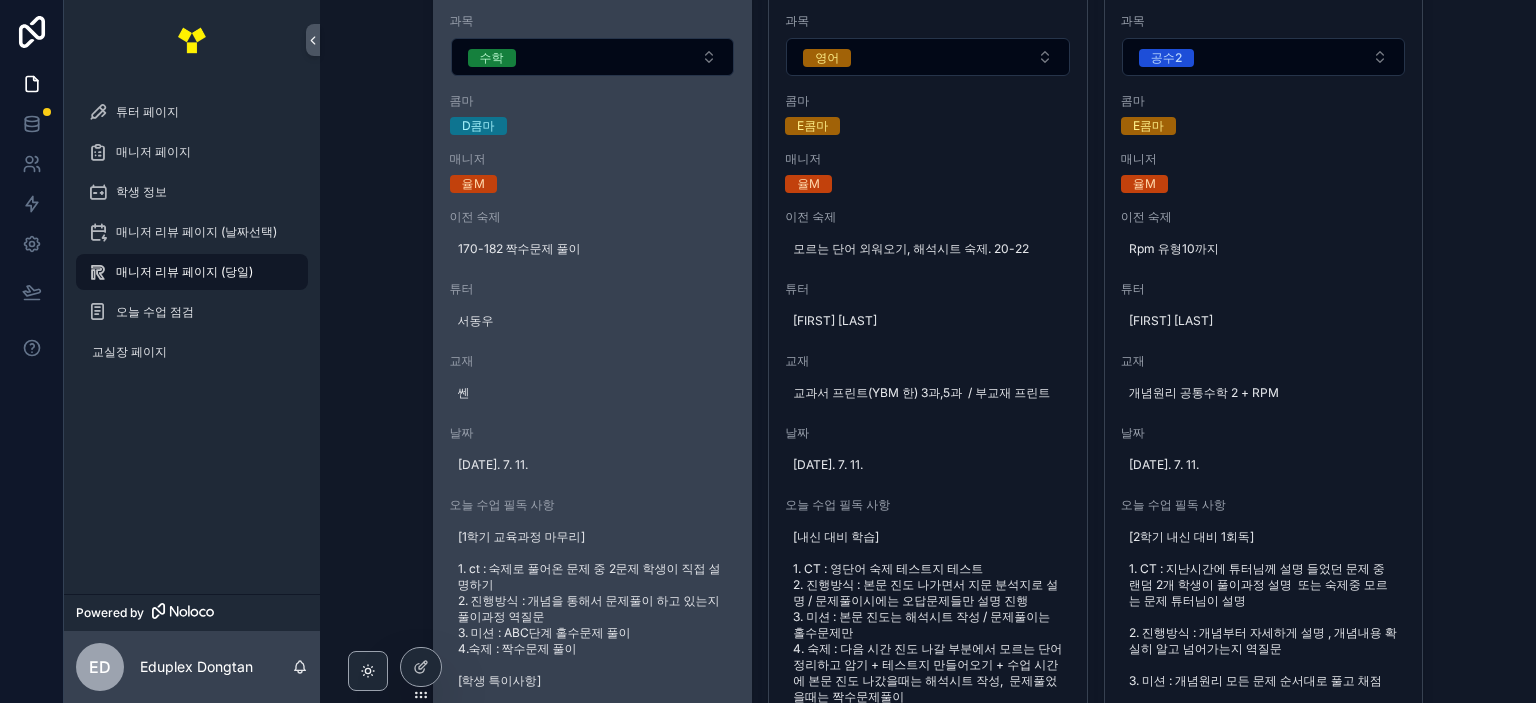 scroll, scrollTop: 1700, scrollLeft: 0, axis: vertical 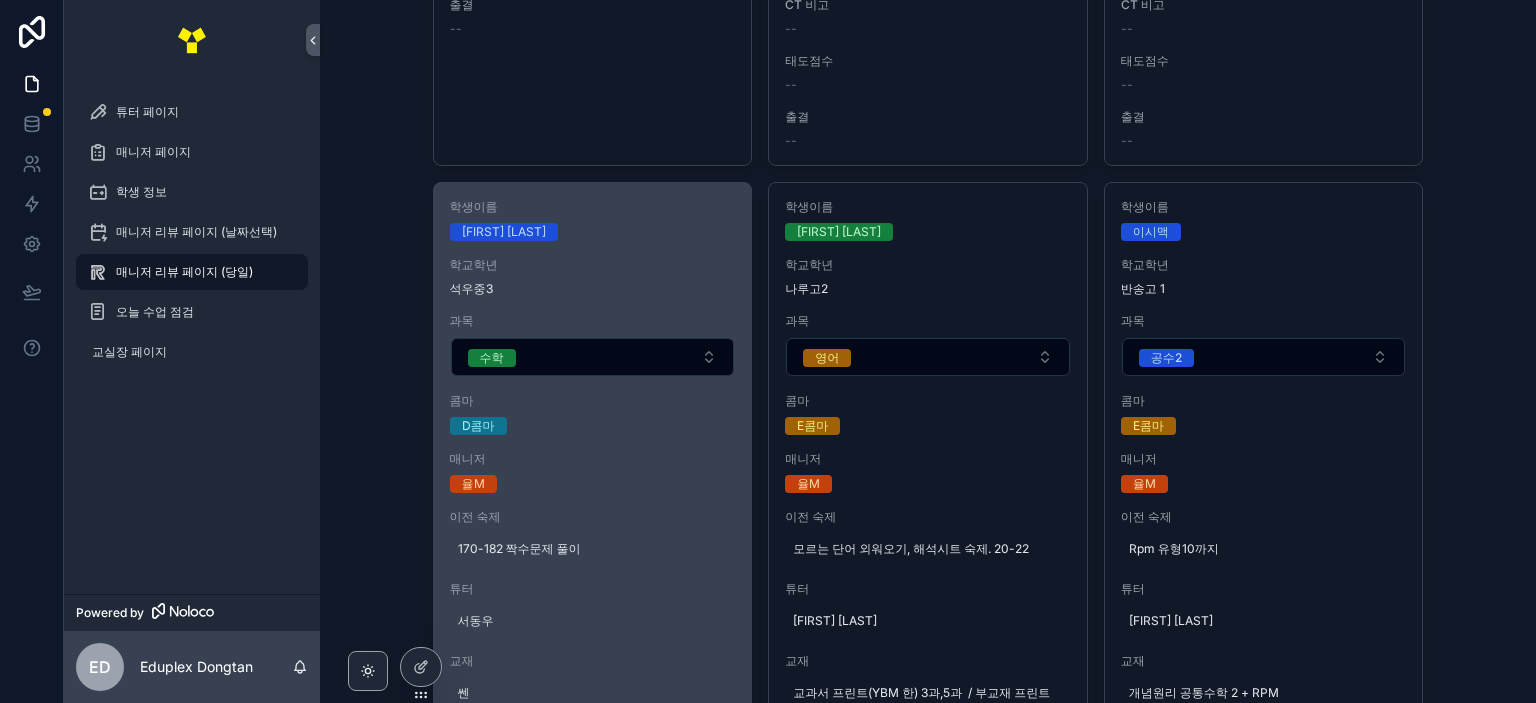 click on "학생이름 [FIRST] [LAST] 학교학년 석우중3 과목 수학 콤마 D콤마 매니저 율M 이전 숙제 170-182 짝수문제 풀이 튜터 서동우 교재 쎈 날짜 [DATE]. 7. 11. 오늘 수업 필독 사항 [1학기 교육과정 마무리]
1. ct : 숙제로 풀어온 문제 중 2문제 학생이 직접 설명하기
2. 진행방식 : 개념을 통해서 문제풀이 하고 있는지 풀이과정 역질문
3. 미션 : ABC단계 홀수문제 풀이
4.숙제 : 짝수문제 풀이
[학생 특이사항]
1. 문제를 풀때 말장난에 쉽게 넘어갑니다. 문제에서 물어보는것이 무엇인지 정확하게 파악하고 풀 수 있게 강조해주세요.
2. 자신감이 많이 떨어져 있어서 칭찬들이 필요합니다.
3. 문제풀이 하면서 잘 안풀리면 해설지 부터 보는 경향이 있어서 혼자 생각해볼수 있게 해주세요.
오늘 진행 진도 183-(이차함수 그래프) 오늘 잘 이해한 내용 -- 어려워 한 개념 or 유형 -- -- 오늘 숙제 -- -- -- --" at bounding box center (593, 1030) 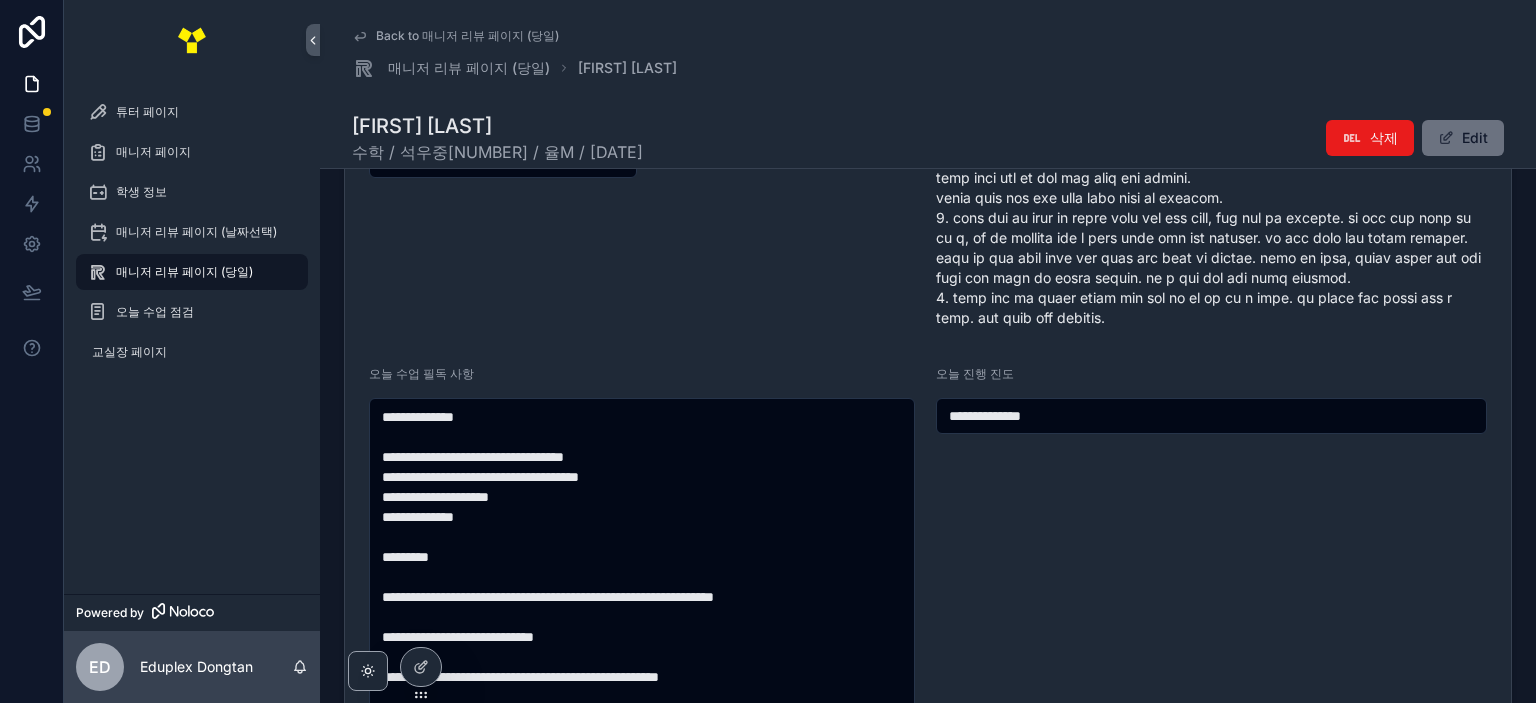 scroll, scrollTop: 500, scrollLeft: 0, axis: vertical 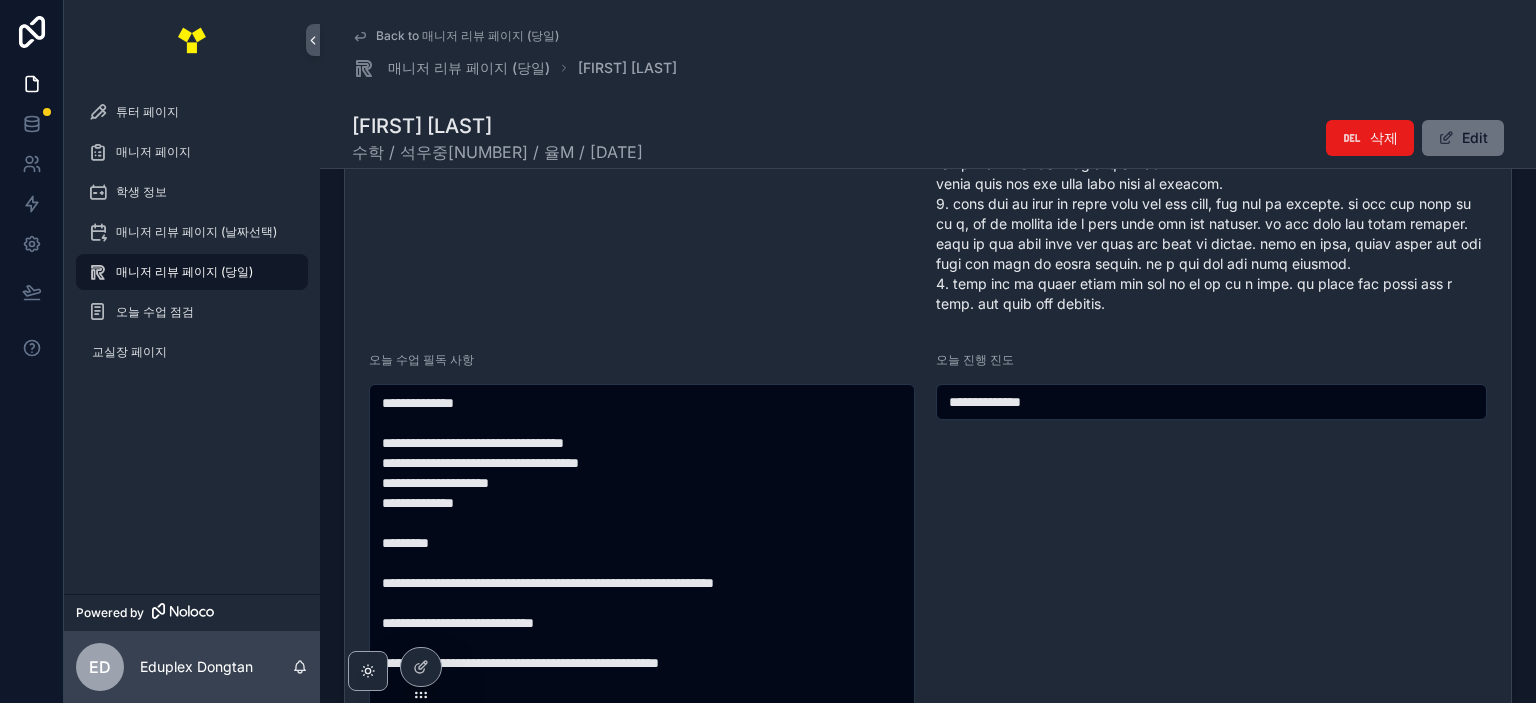 click on "**********" at bounding box center [1211, 617] 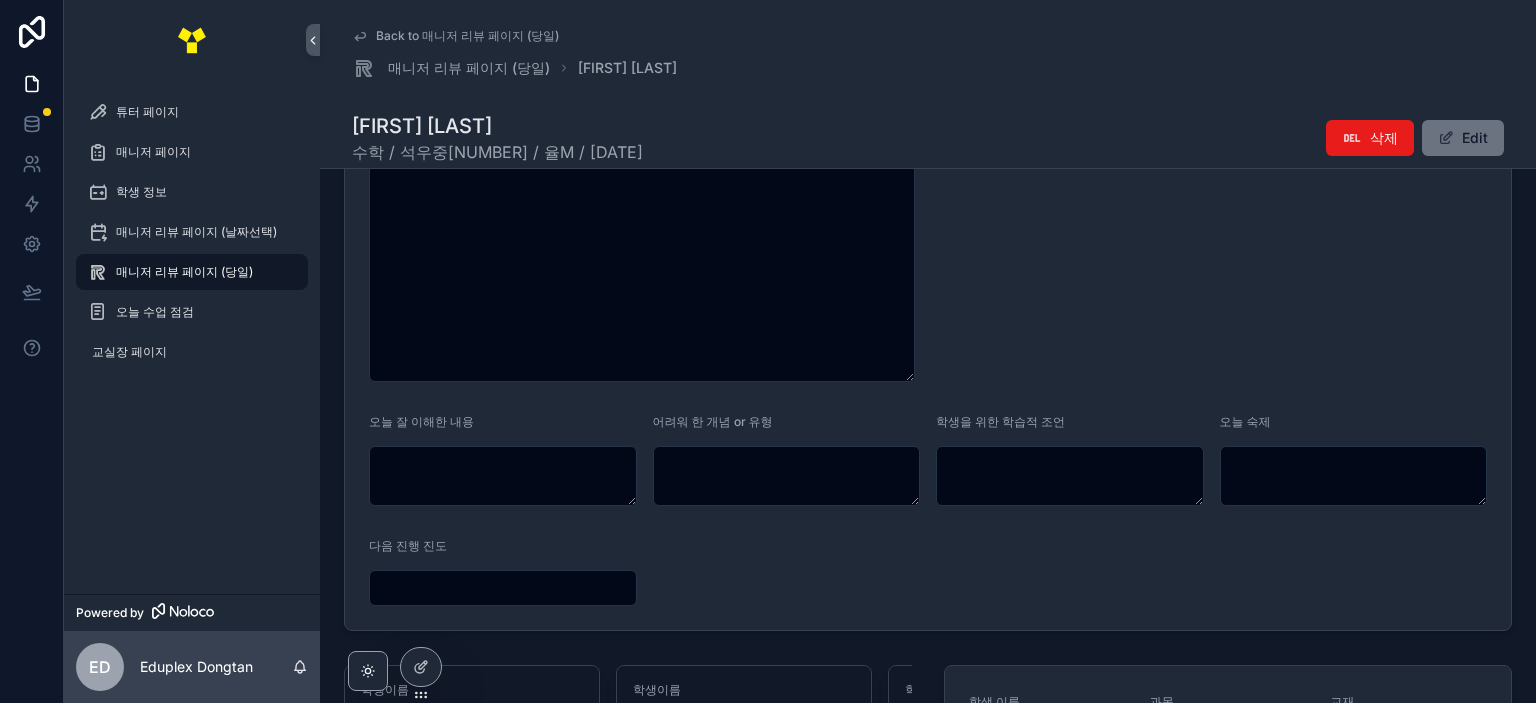 scroll, scrollTop: 600, scrollLeft: 0, axis: vertical 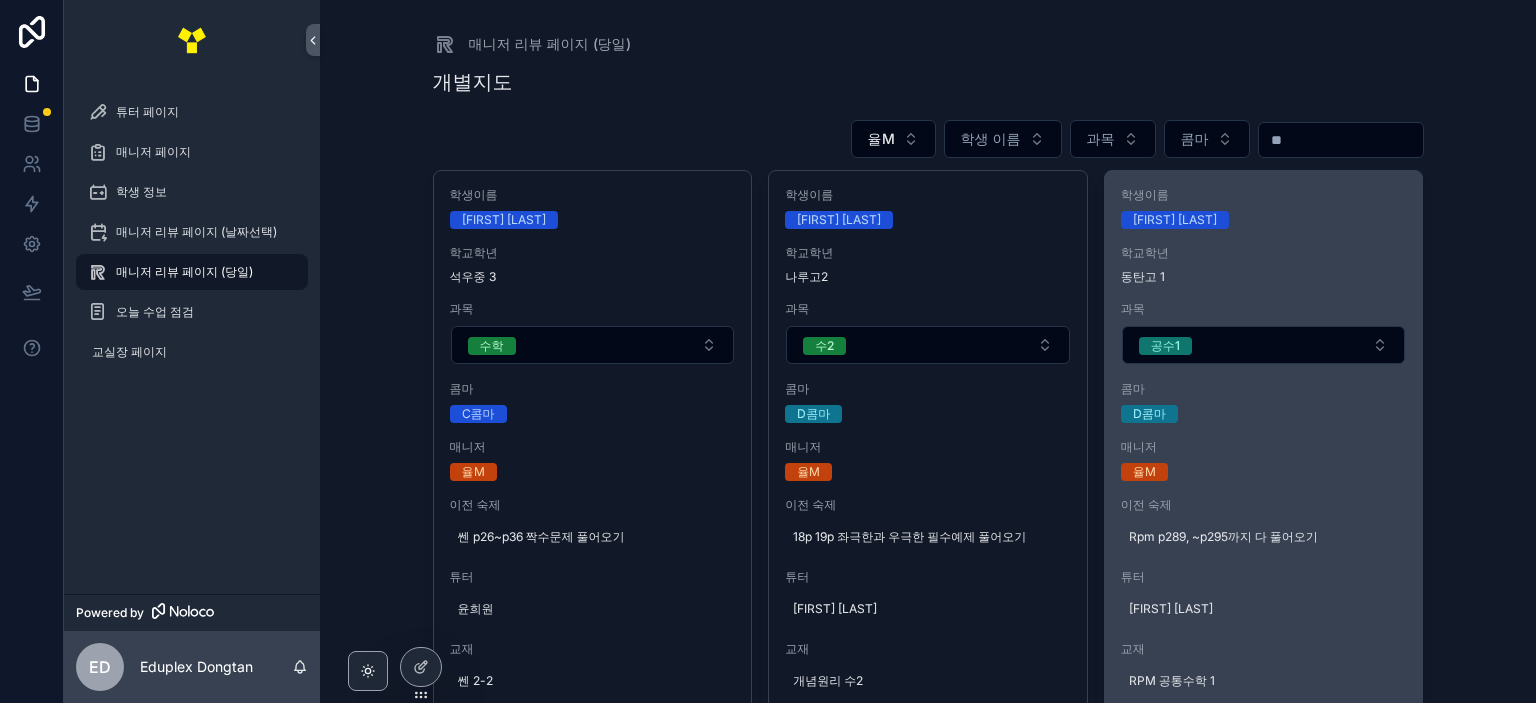 click on "학생이름" at bounding box center (1264, 195) 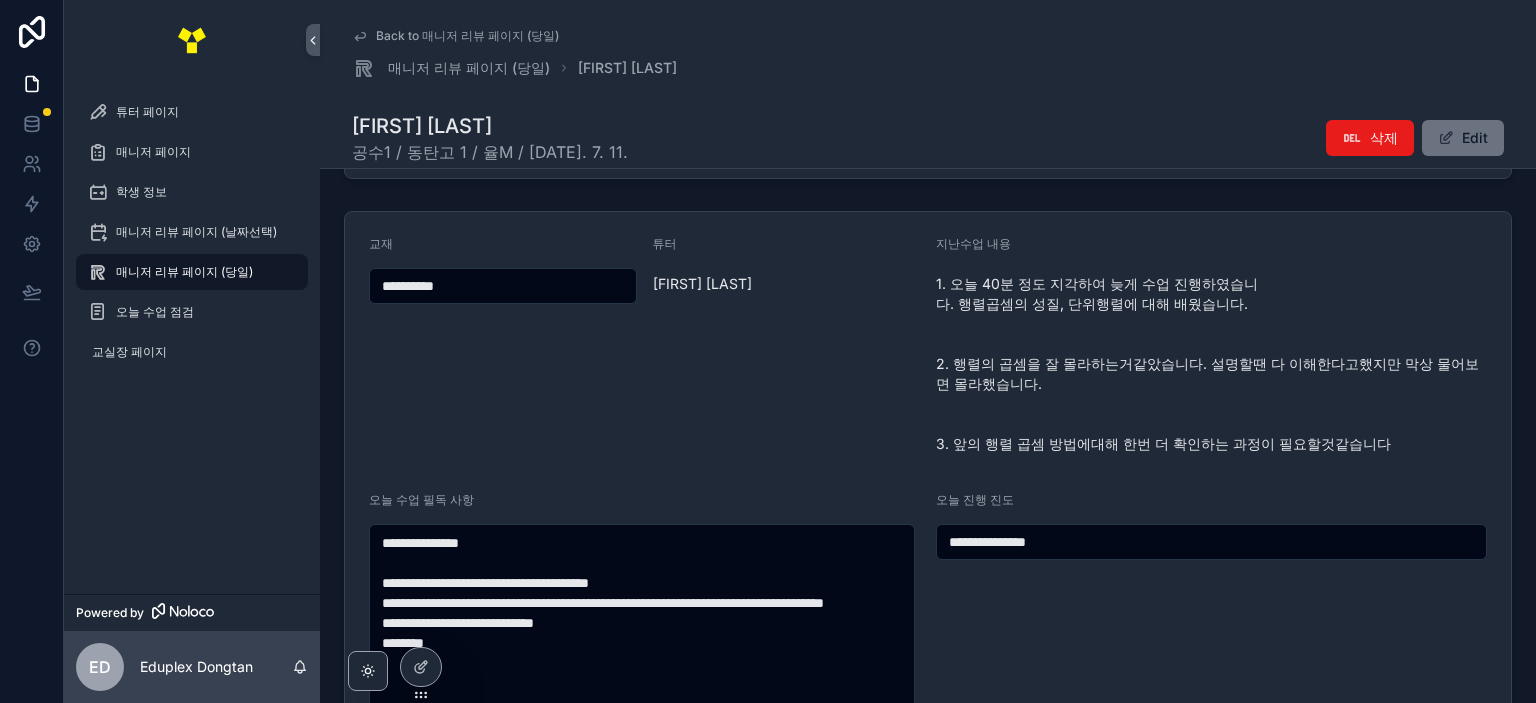 scroll, scrollTop: 400, scrollLeft: 0, axis: vertical 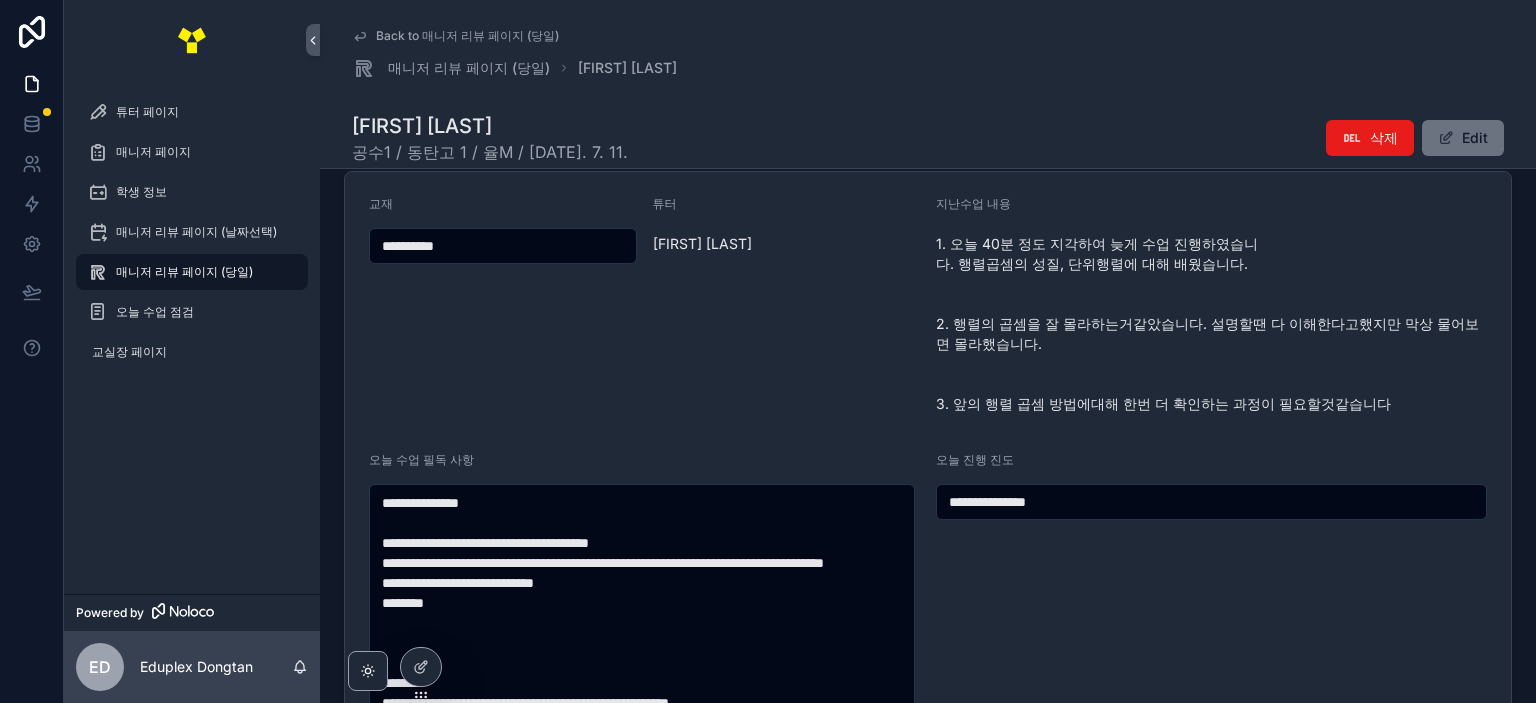 drag, startPoint x: 1164, startPoint y: 504, endPoint x: 808, endPoint y: 503, distance: 356.0014 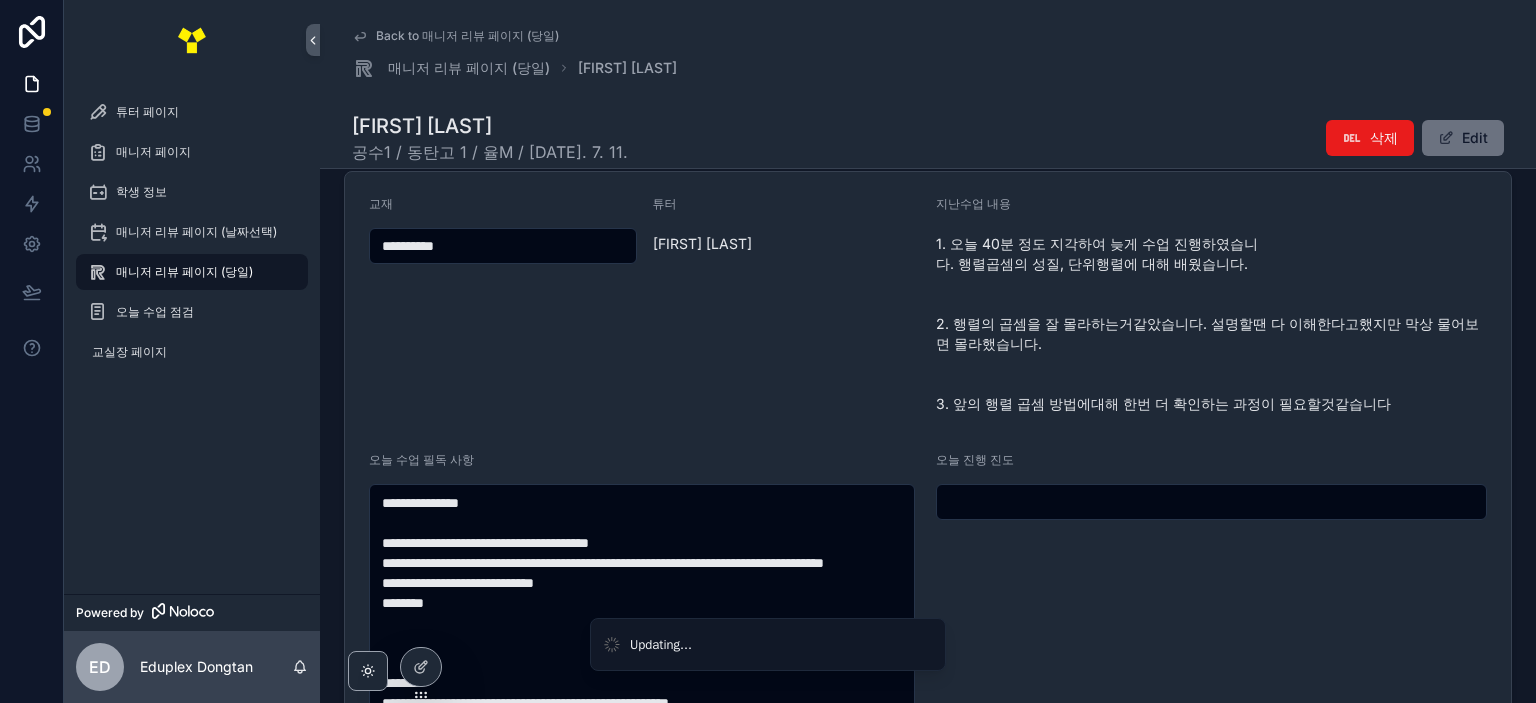 type on "**********" 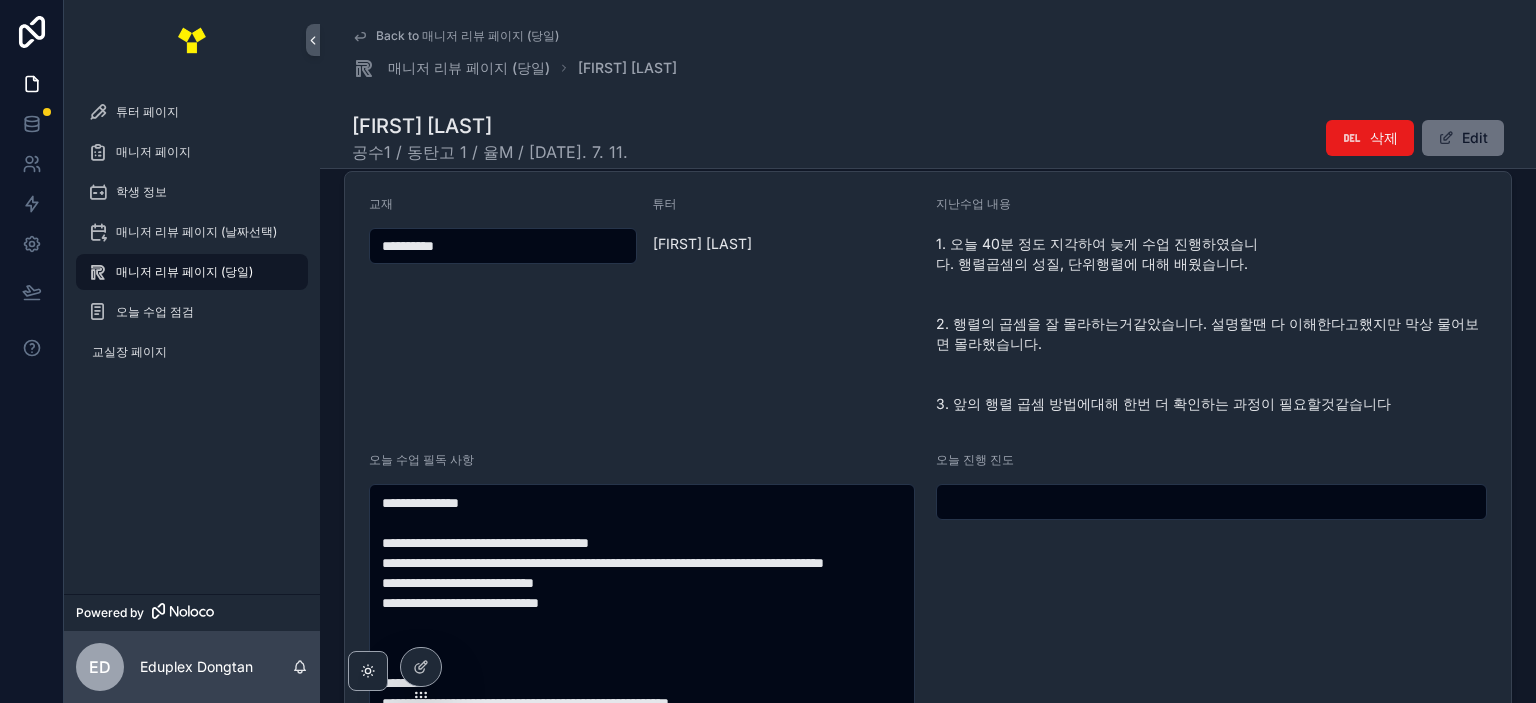 type on "*" 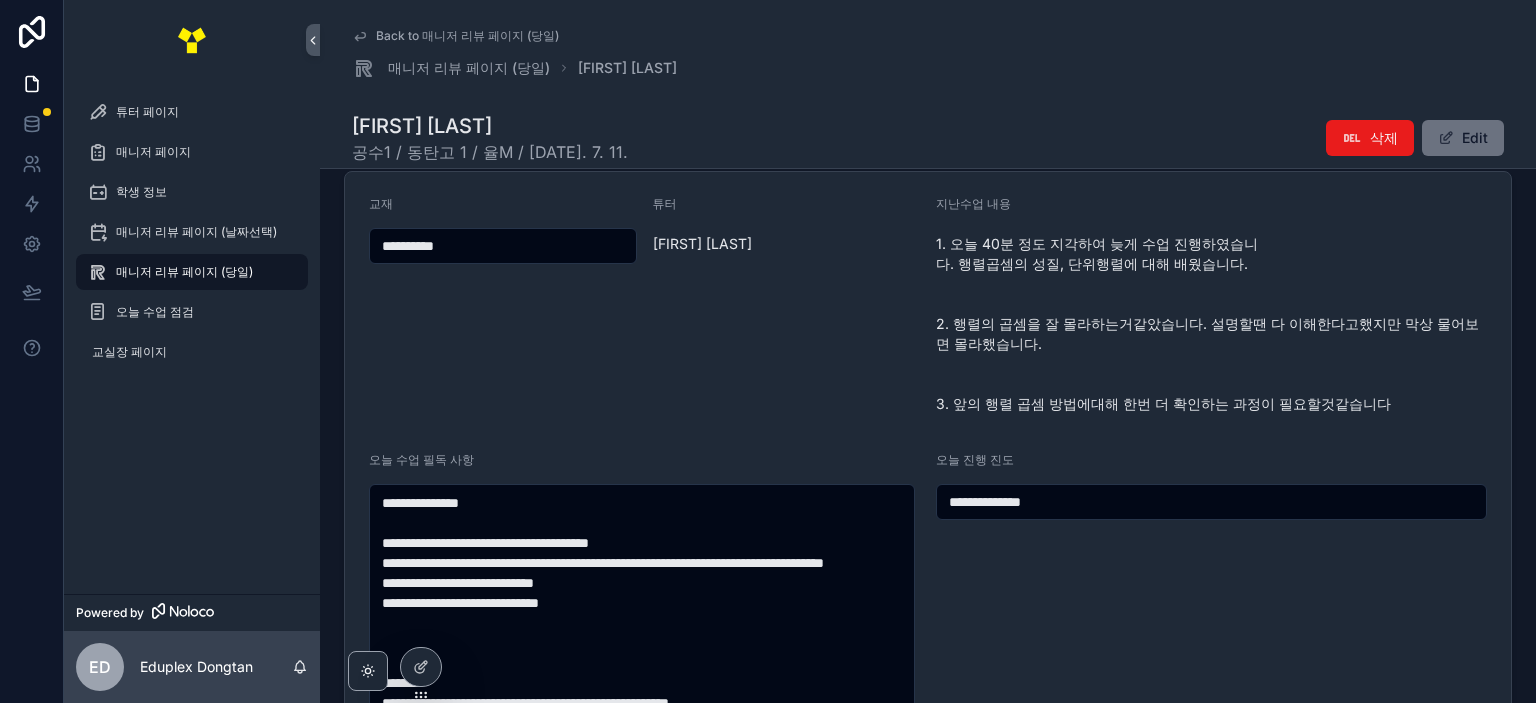 drag, startPoint x: 1137, startPoint y: 491, endPoint x: 1009, endPoint y: 520, distance: 131.24405 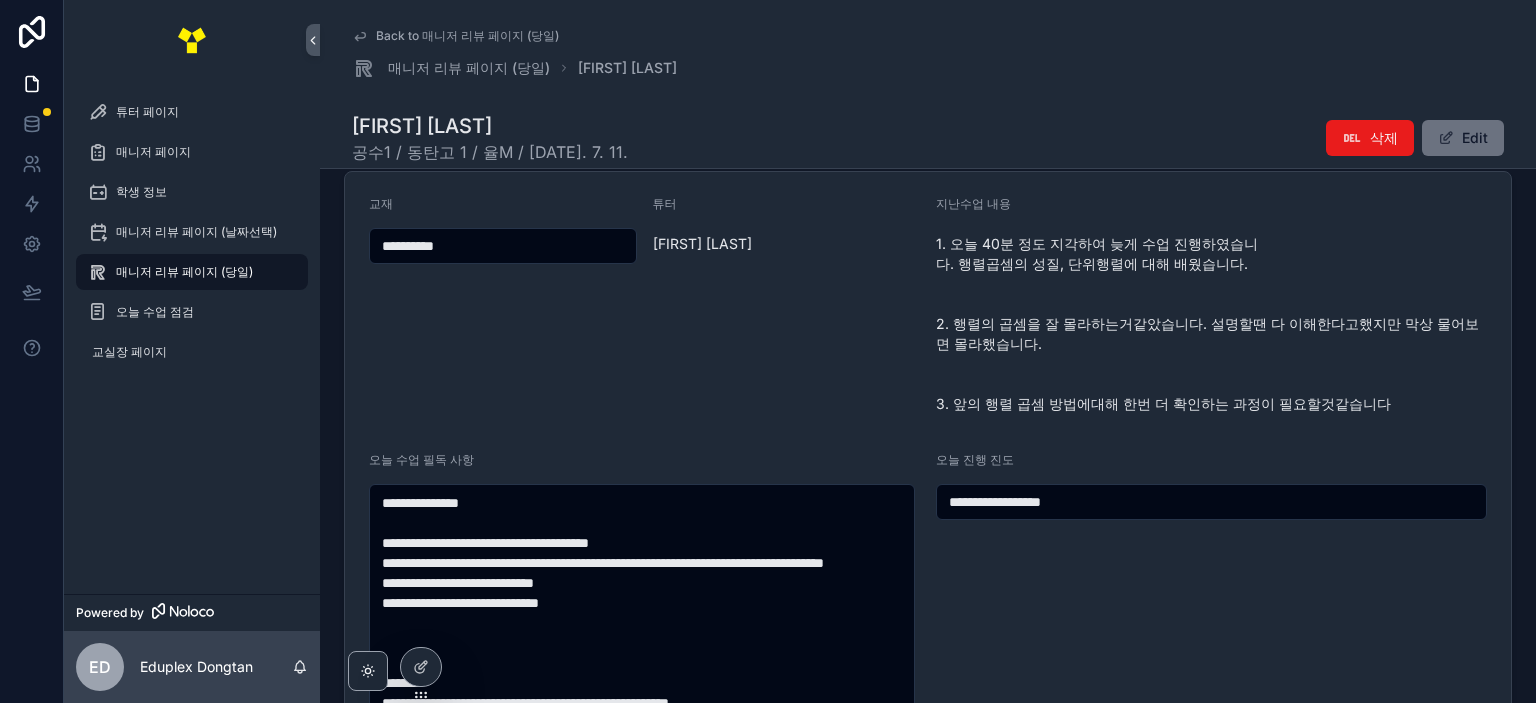 type on "**********" 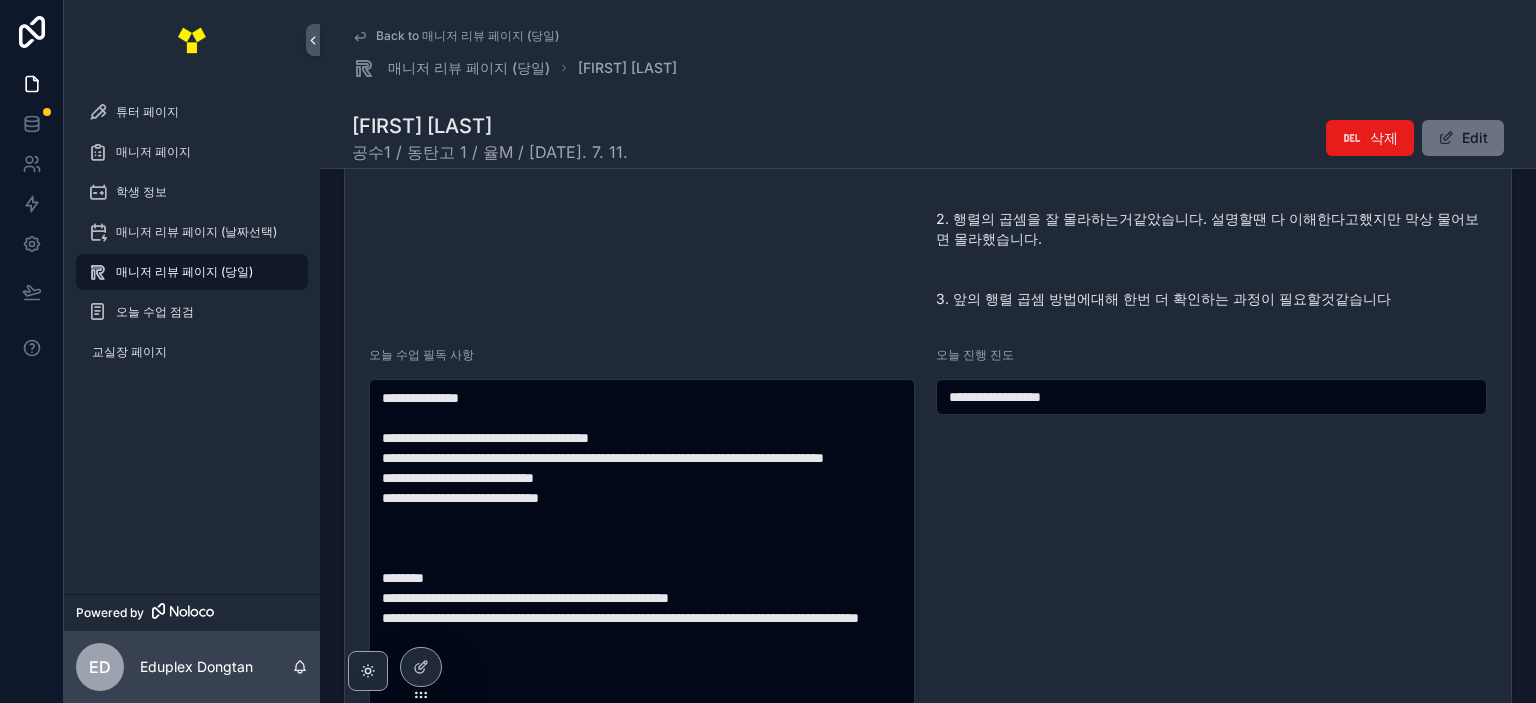scroll, scrollTop: 500, scrollLeft: 0, axis: vertical 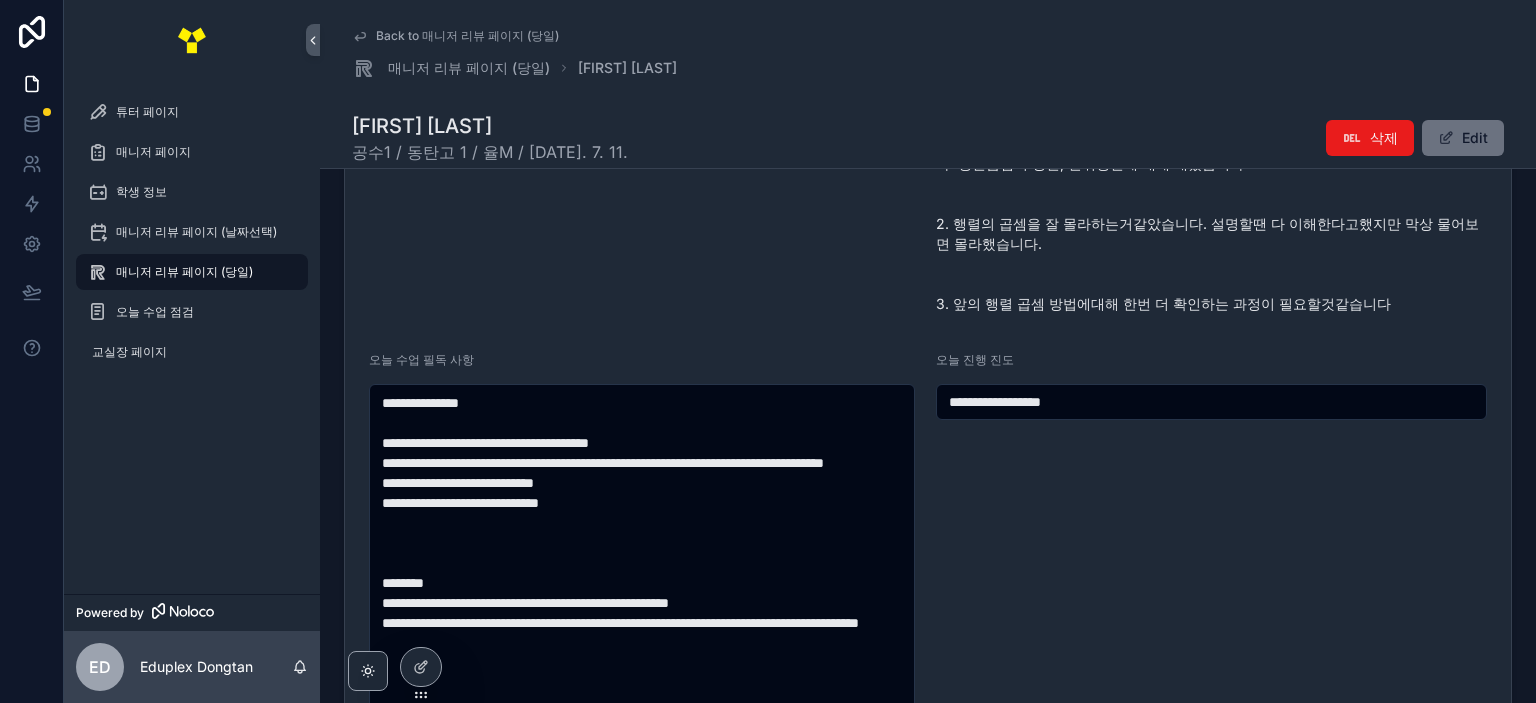click on "**********" at bounding box center (1211, 402) 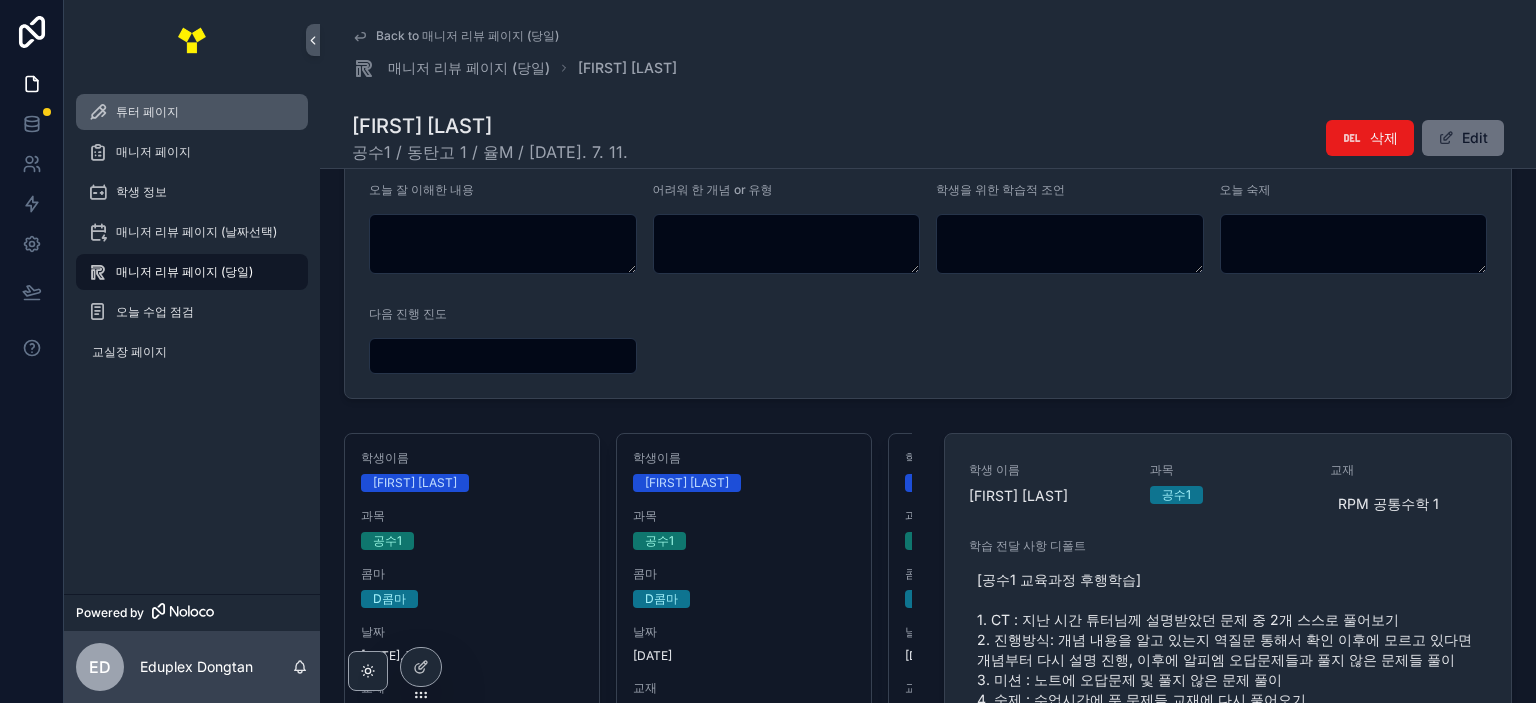 scroll, scrollTop: 1000, scrollLeft: 0, axis: vertical 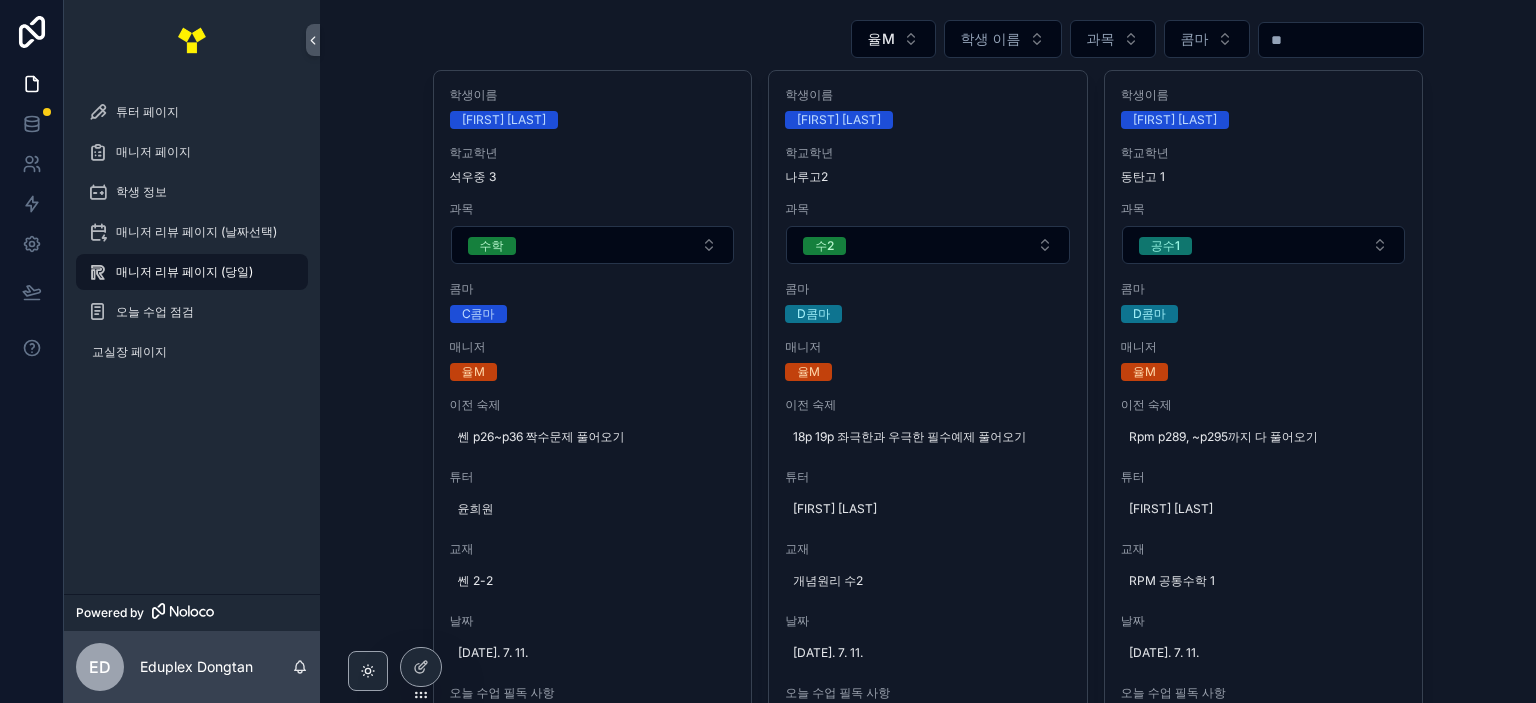 click on "매니저 리뷰 페이지 (당일) 개별지도 율M 학생 이름 과목 콤마 학생이름 [FIRST] [LAST] 학교학년 석우중 [NUMBER] 과목 수학 콤마 C콤마 매니저 율M 이전 숙제 쎈 p[NUMBER]~p[NUMBER] 짝수문제 풀어오기 튜터 [FIRST] [LAST] 교재 쎈 [NUMBER]-[NUMBER] 날짜 [DATE] 오늘 수업 필독 사항 [NUMBER]. CT : 워드마스터 DAY [NUMBER]
[NUMBER]. 진행 : 유닛 설명 파트 통해 자세히 설명
3. 미션 :  설명 들은 개념 튜터님에게 설명하기 / 진도 페이지 파트 전체 홀 풀기
4. 숙제 :
[NUMBER]) 진도 페이지 파트 전체 짝
[NUMBER]) 워마 DAY [NUMBER] 영->한
*문제풀고 리뷰할 때 정말 이해하고 풀었는지 꼭 역질문으로 확인해주세요.
*진도가 급하지 않으니 개념 이해 및 암기가 제대로 됐는지 확인 후 넘어가주세요. 오늘 진행 진도 쎈 삼각형, 사각형의 성질 P[NUMBER]~P[NUMBER] 오늘 잘 이해한 내용 -- 어려워 한 개념 or 유형 -- 학생을 위한 학습적 조언 -- 오늘 숙제 -- 다음 진행 진도 -- 숙제점수 --" at bounding box center [928, 251] 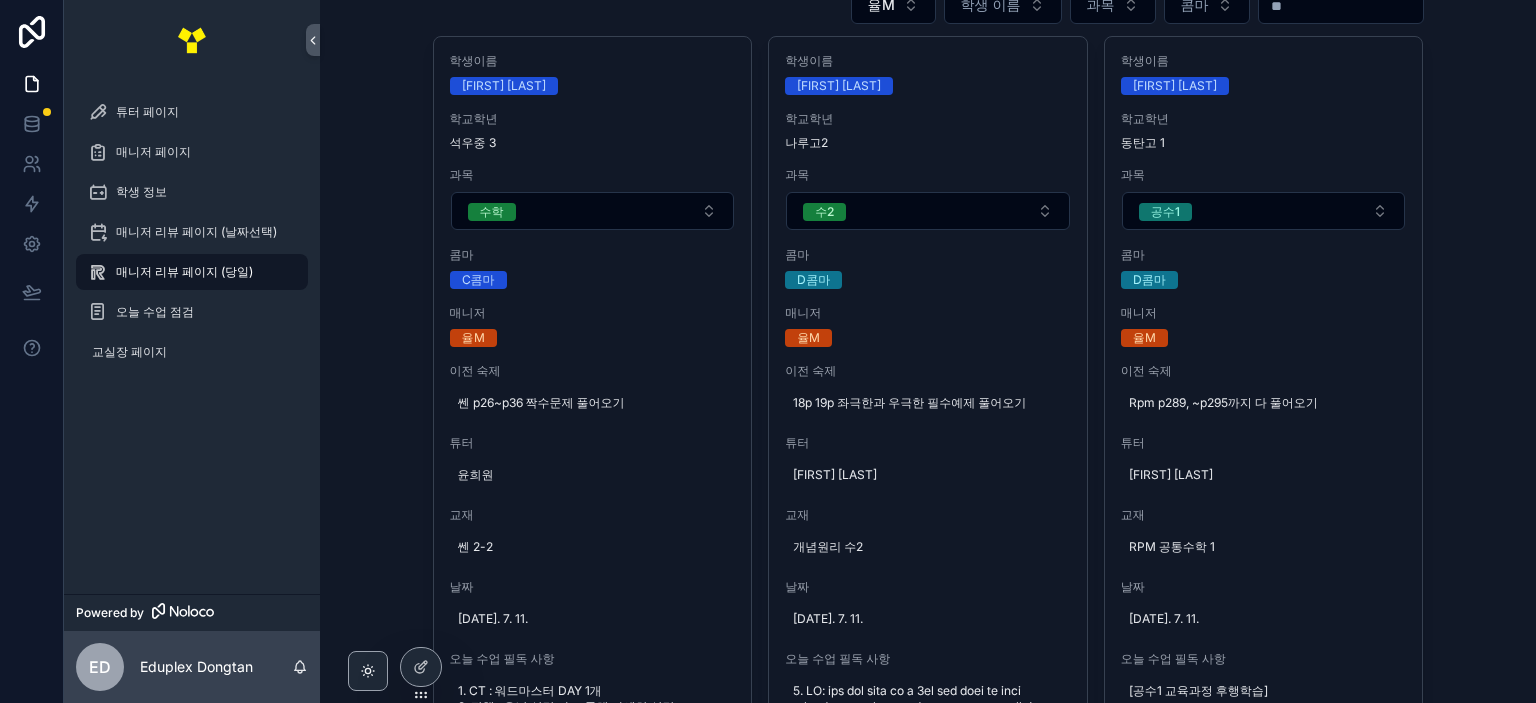 scroll, scrollTop: 0, scrollLeft: 0, axis: both 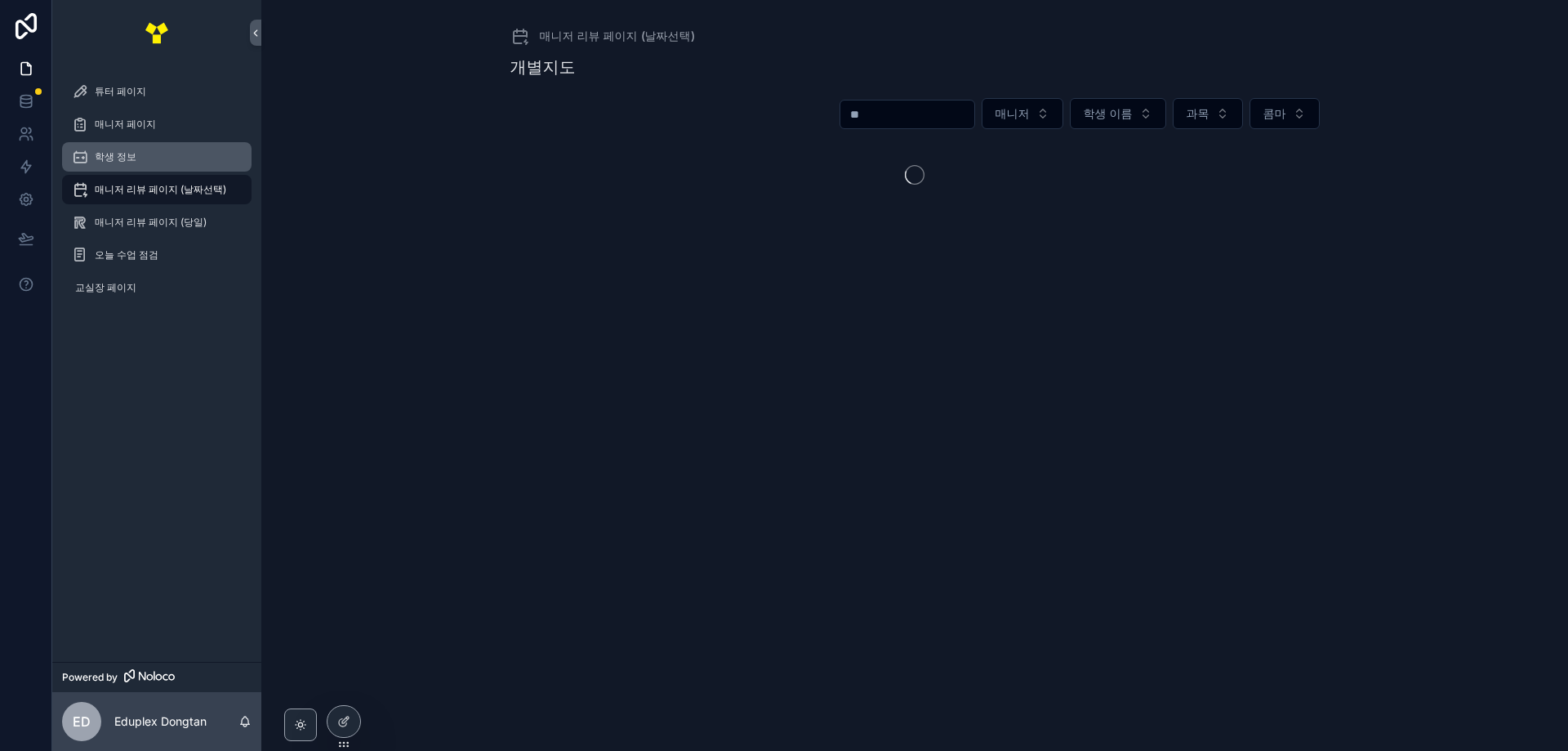 click on "학생 정보" at bounding box center (157, 157) 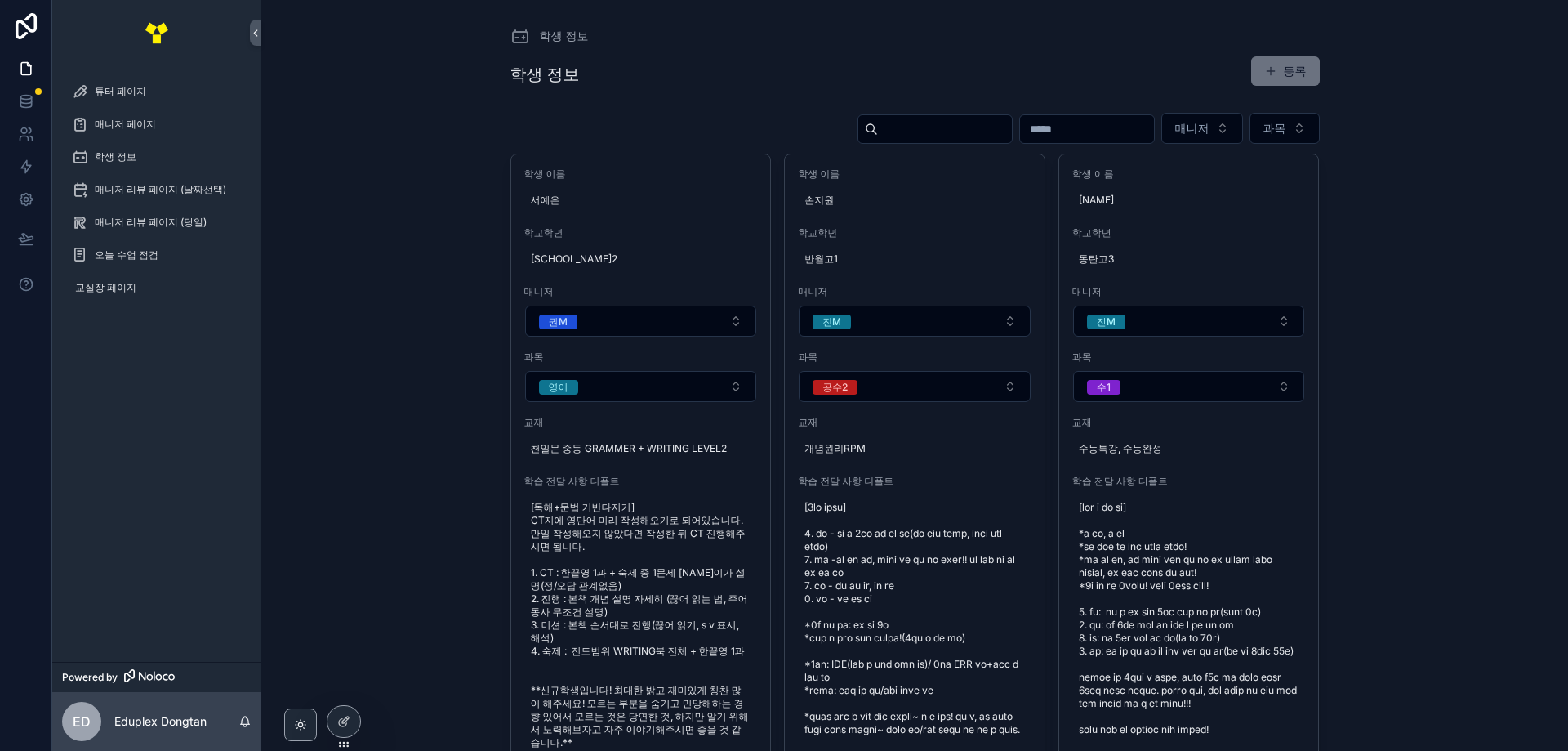 click at bounding box center [1087, 129] 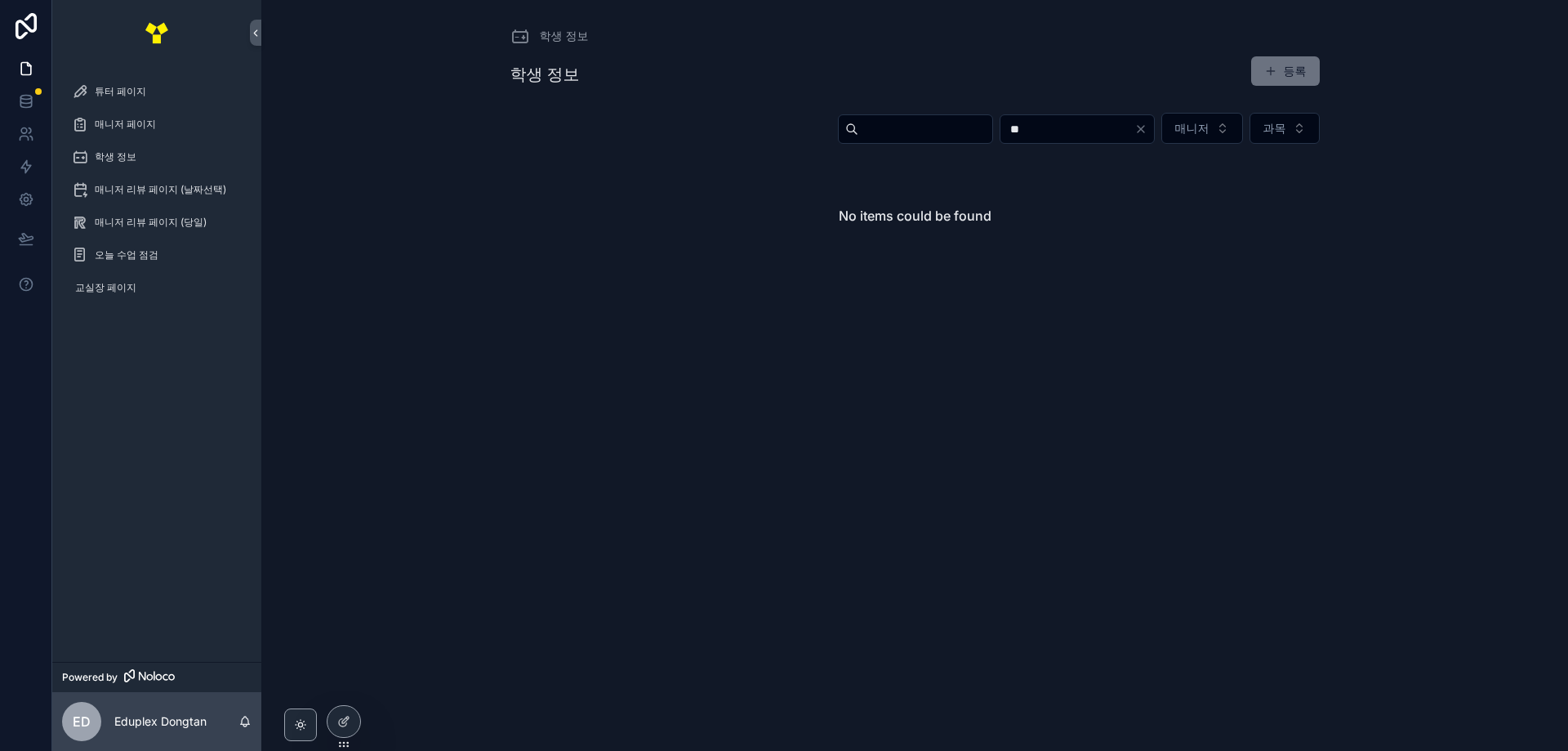 type on "*" 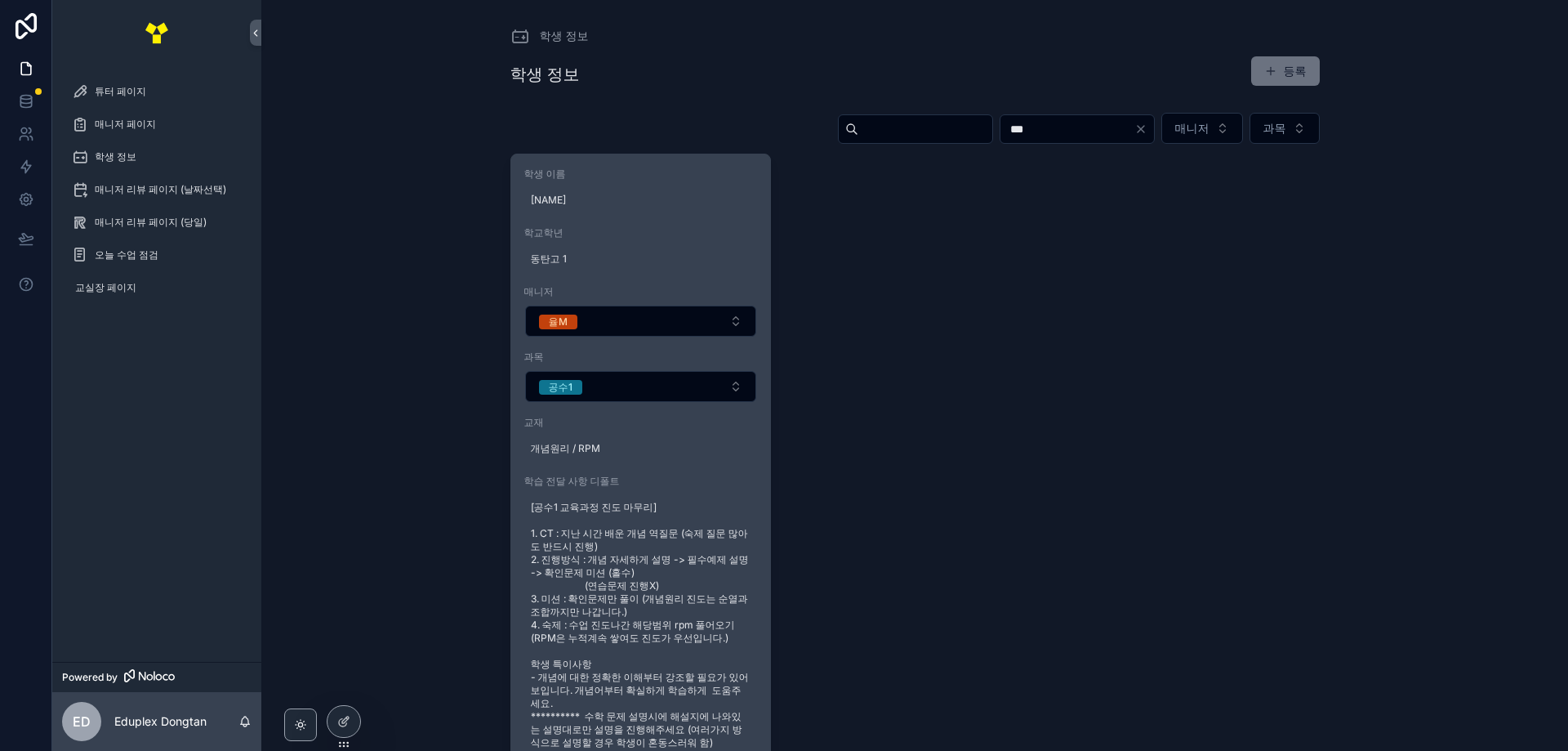 drag, startPoint x: 1034, startPoint y: 125, endPoint x: 757, endPoint y: 168, distance: 280.31768 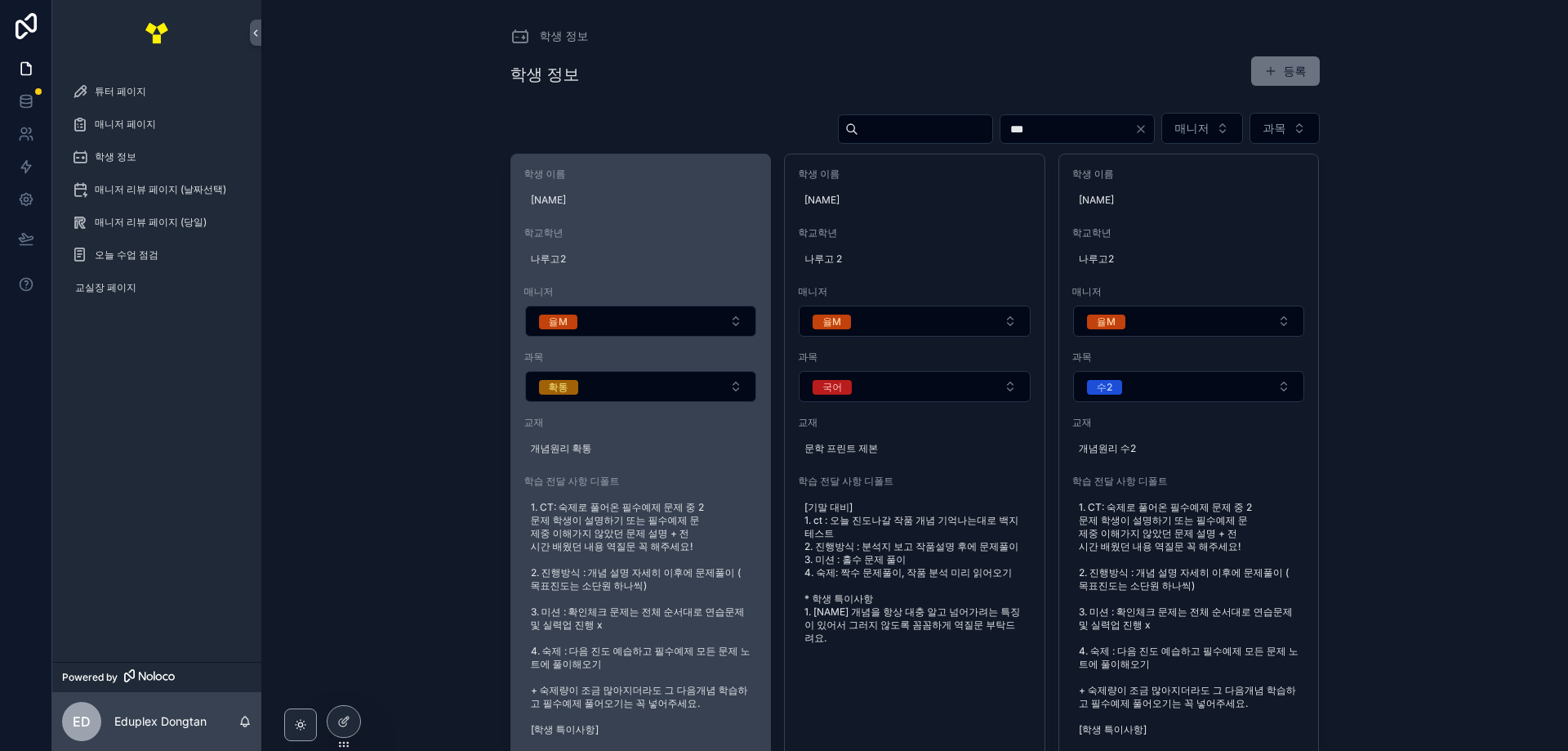 click on "학생 이름 김필유 학교학년 나루고2 매니저 율M 과목 확통 교재 개념원리 확통 학습 전달 사항 디폴트" at bounding box center (641, 514) 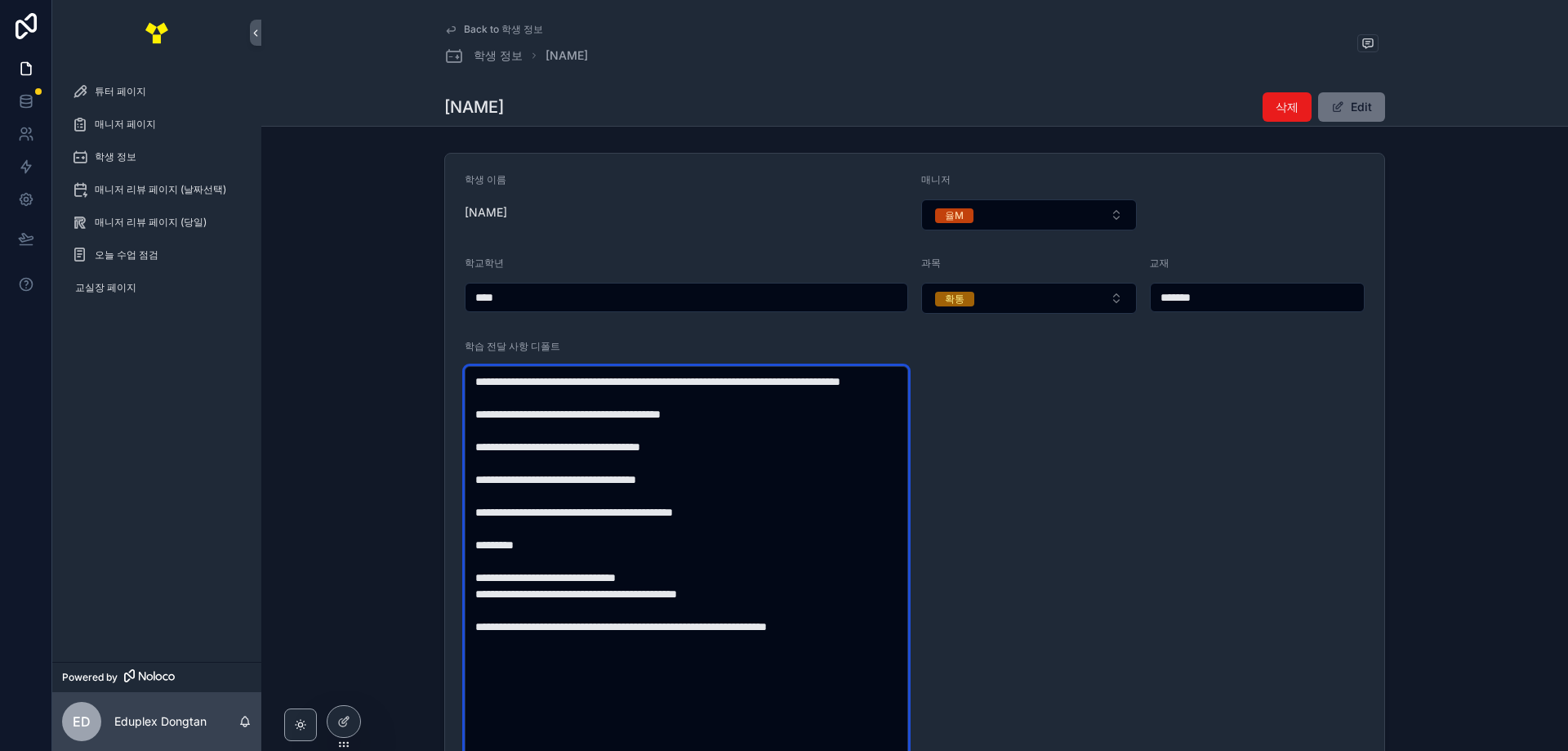 click on "**********" at bounding box center [686, 619] 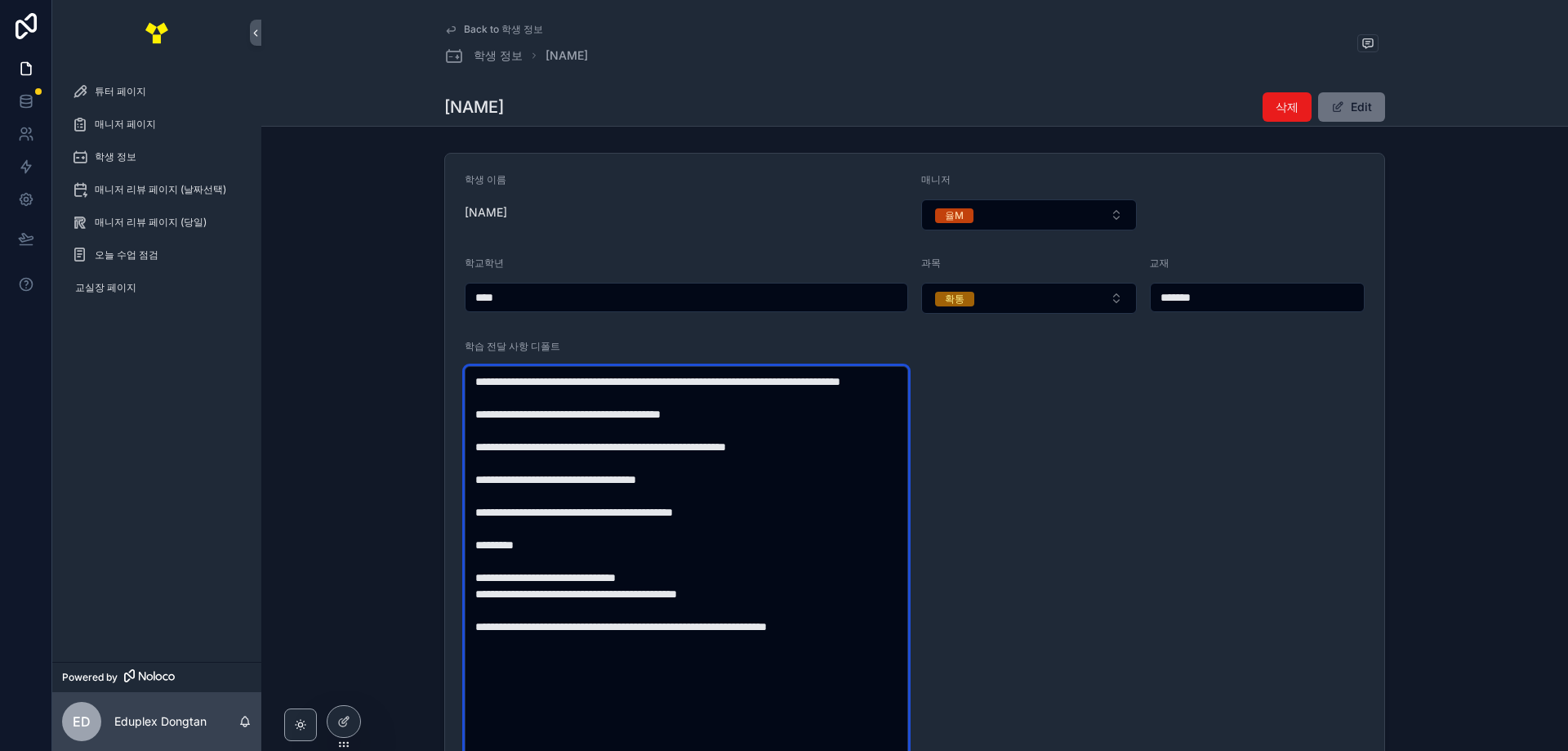 type on "**********" 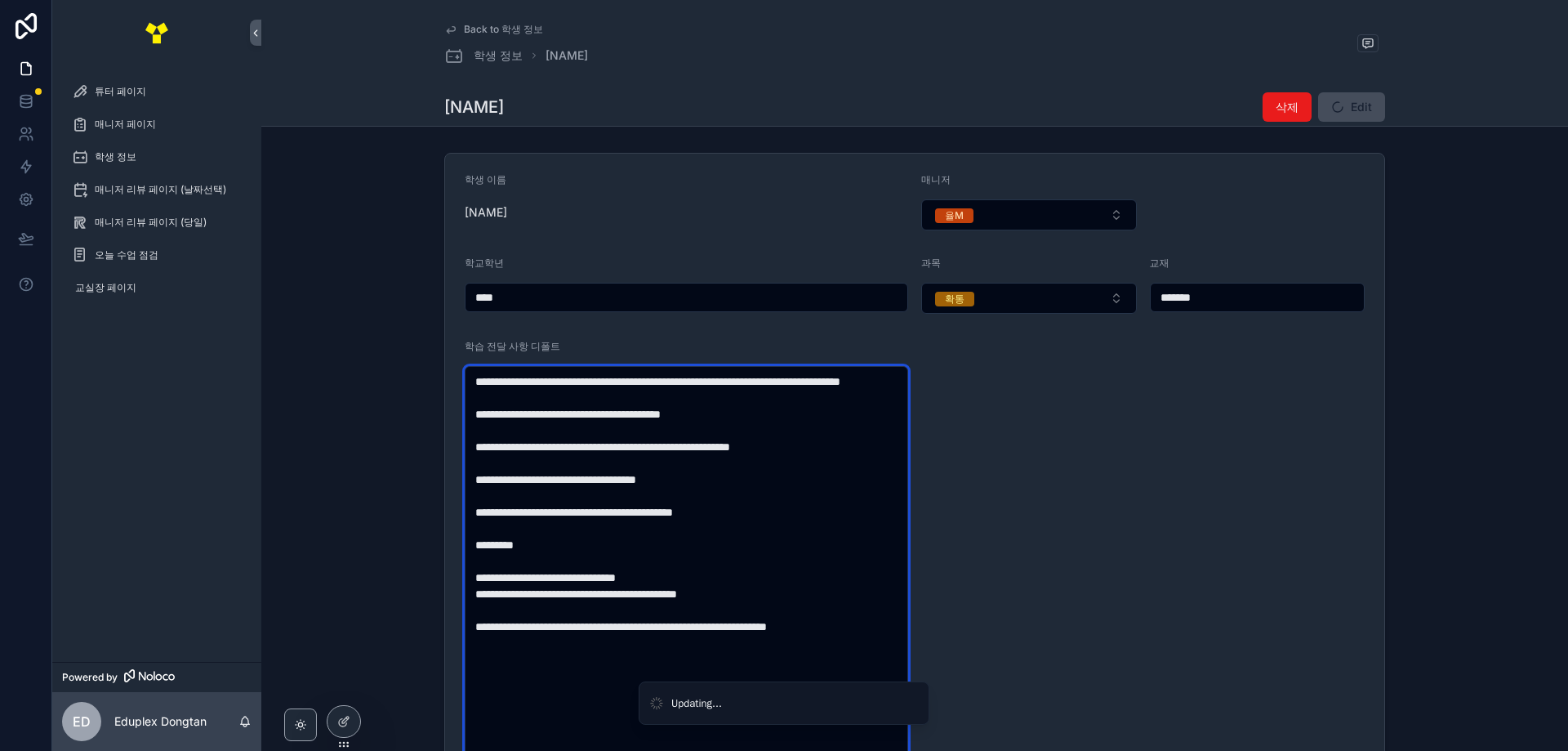 click on "**********" at bounding box center (686, 619) 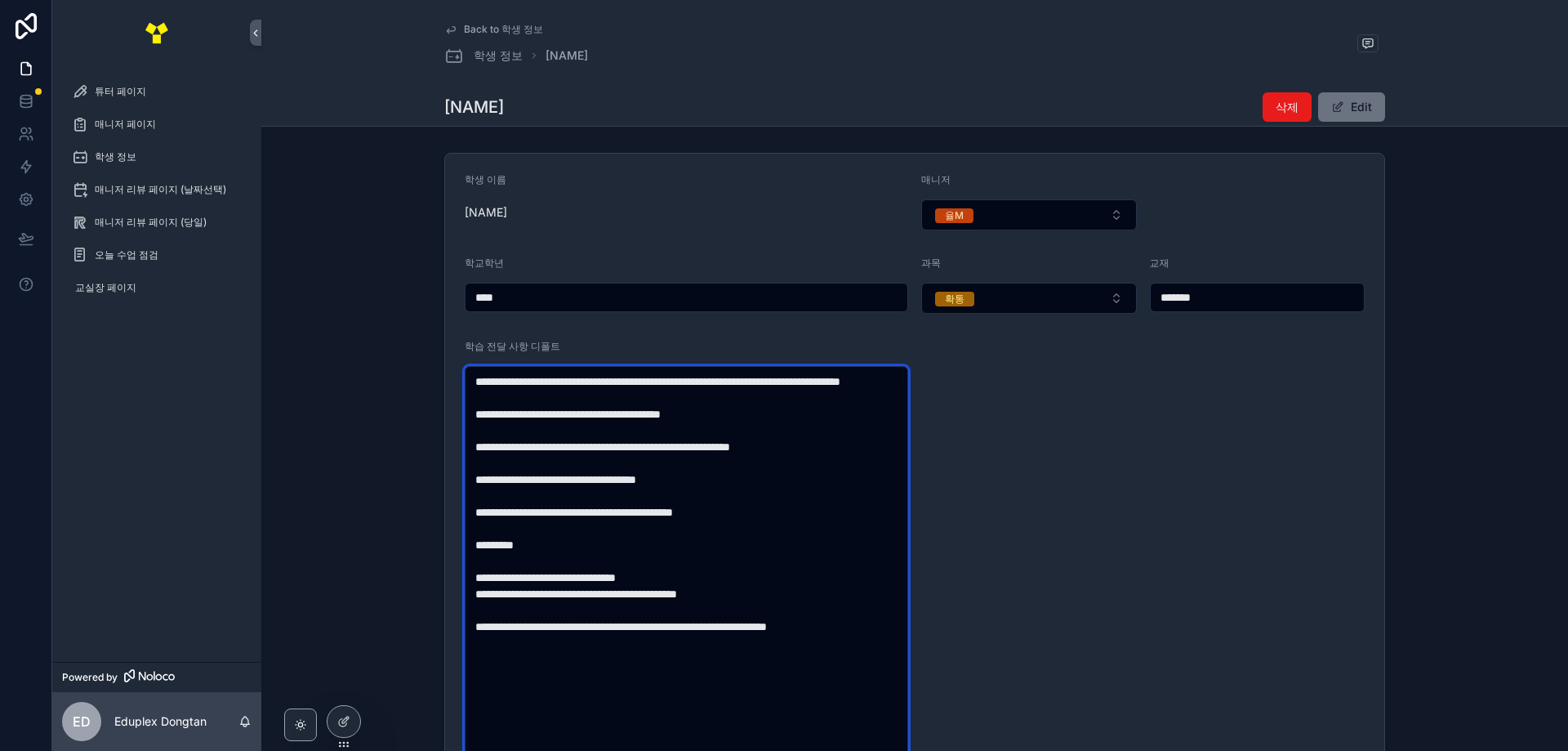 drag, startPoint x: 612, startPoint y: 479, endPoint x: 519, endPoint y: 464, distance: 94.20191 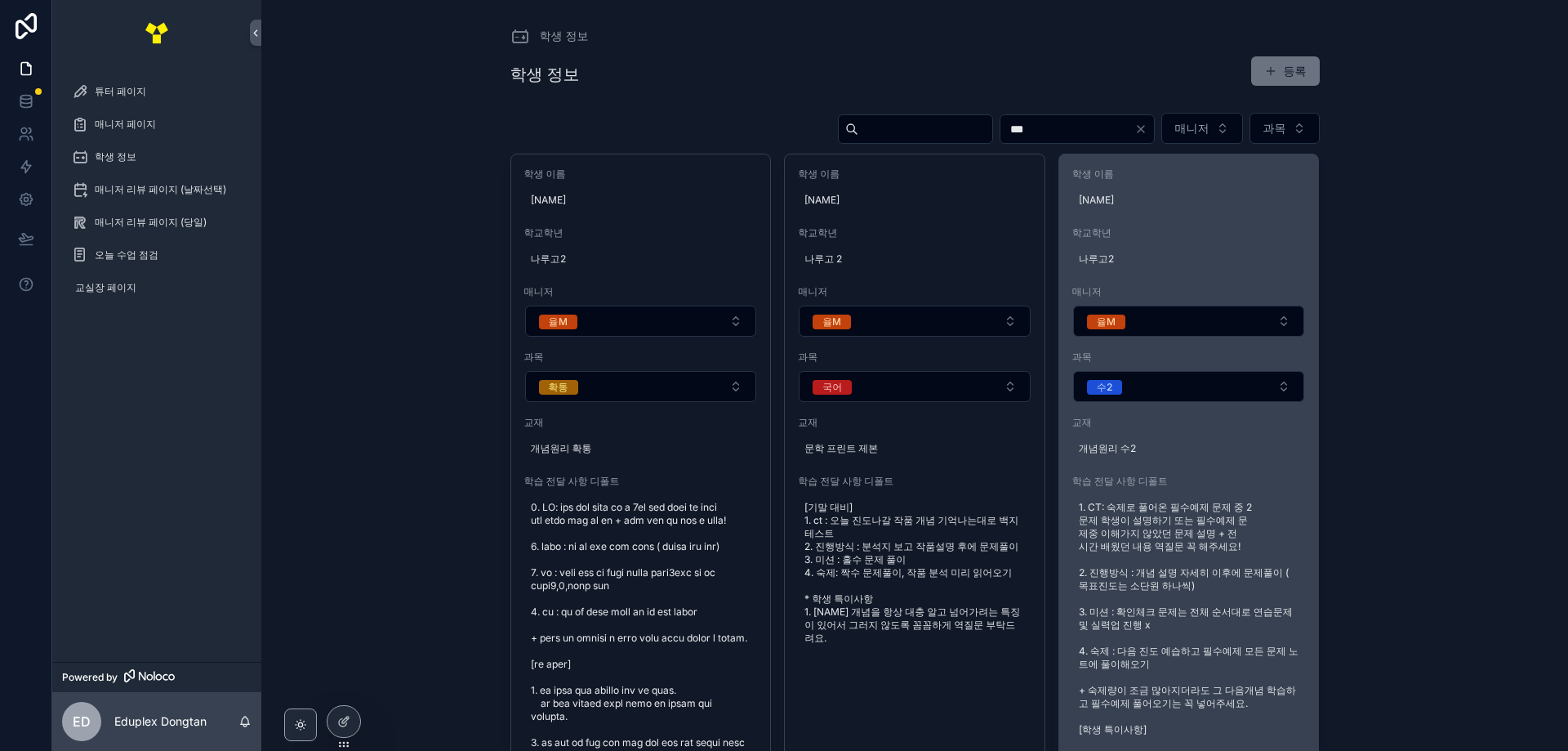 click on "학생 이름 김필유 학교학년 나루고2 매니저 율M 과목 수2 교재 개념원리 수2 학습 전달 사항 디폴트" at bounding box center [1189, 514] 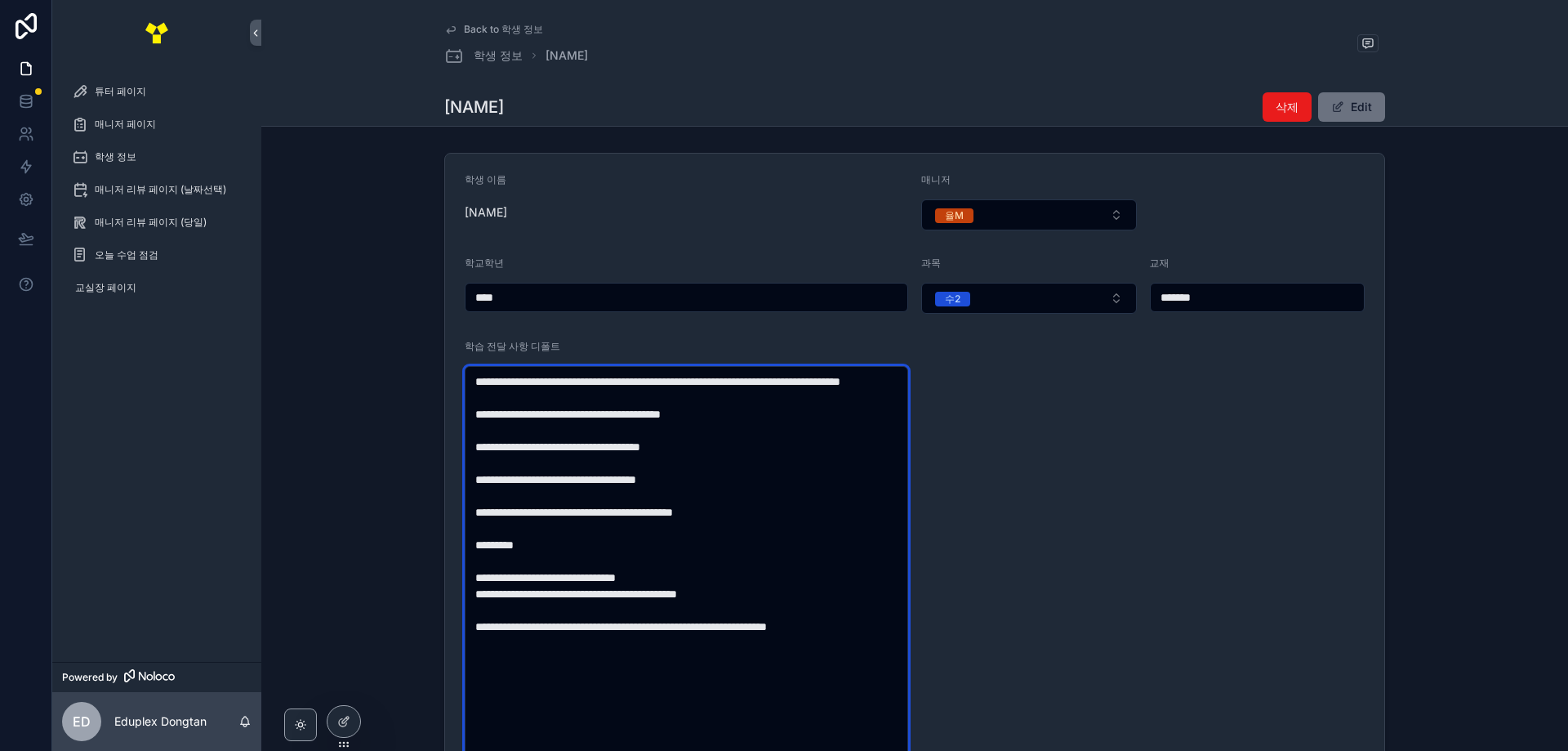 drag, startPoint x: 819, startPoint y: 467, endPoint x: 521, endPoint y: 468, distance: 298.0017 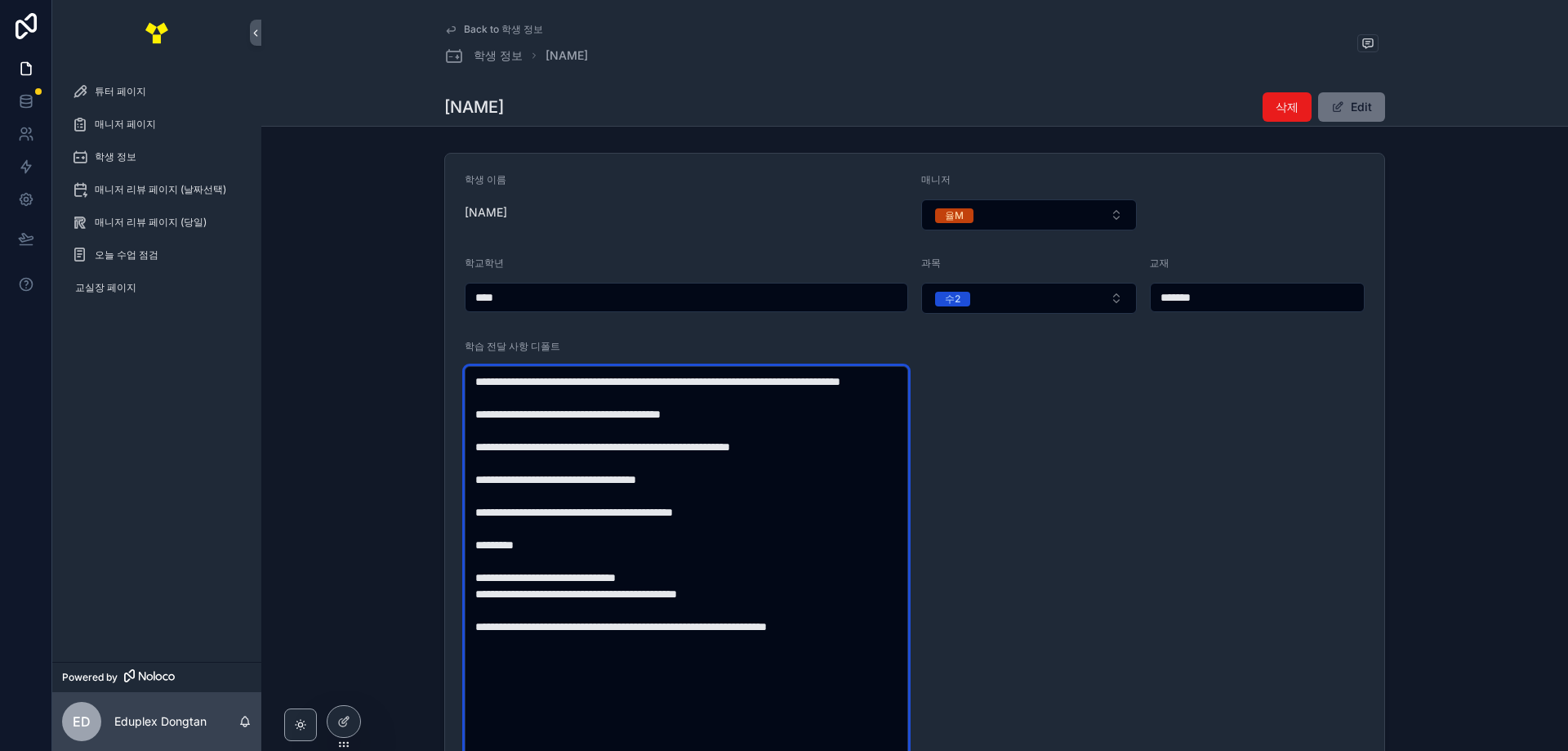 type on "**********" 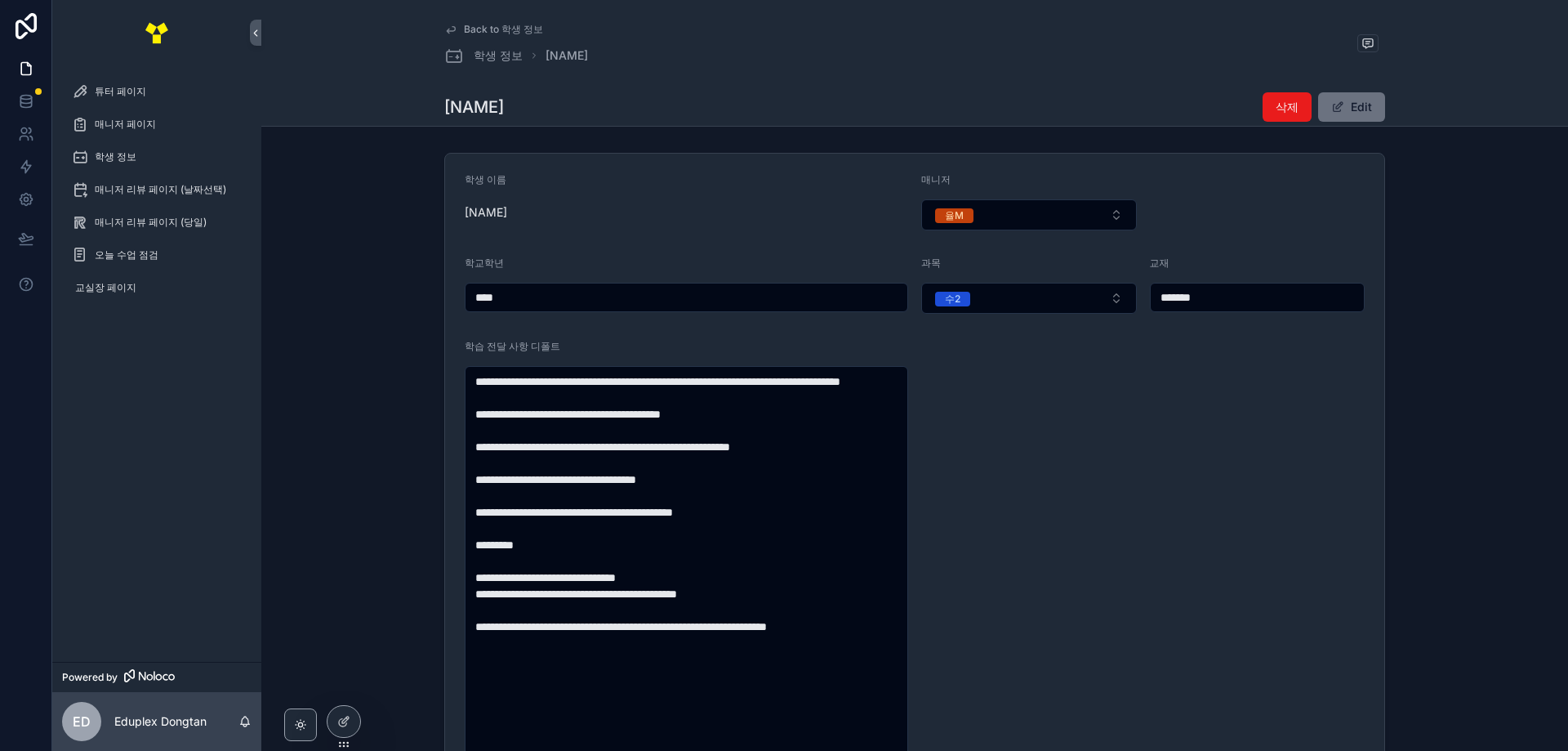 click on "**********" at bounding box center (915, 522) 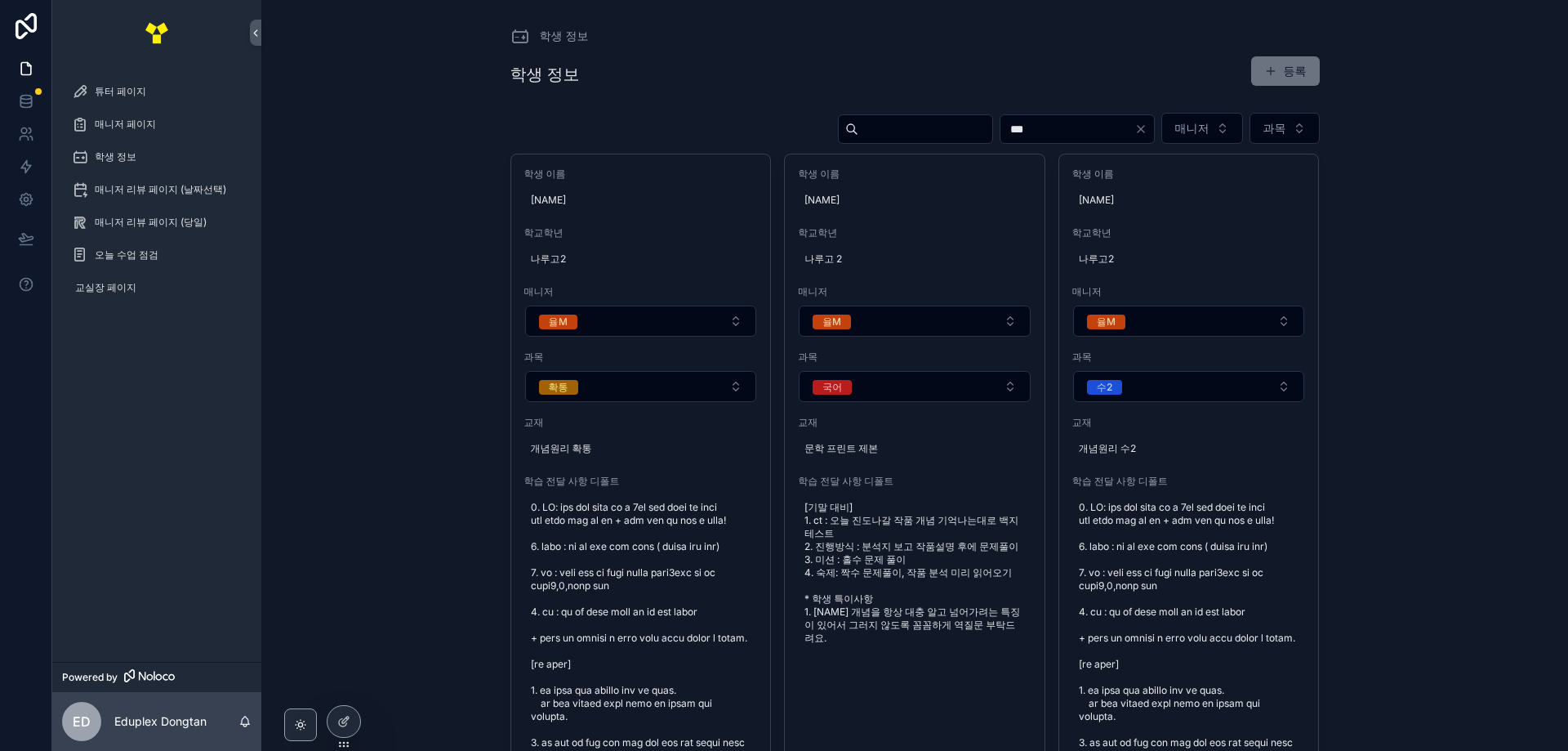 click on "학생 정보 학생 정보 등록 *** 매니저 과목 학생 이름 김필유 학교학년 나루고2 매니저 율M 과목 확통 교재 개념원리 확통 학습 전달 사항 디폴트 학생 이름 김필유 학교학년 나루고 2 매니저 율M 과목 국어 교재 문학 프린트 제본 학습 전달 사항 디폴트 [기말 대비]
1. ct : 오늘 진도나갈 작품 개념 기억나는대로 백지테스트
2. 진행방식 : 분석지 보고 작품설명 후에 문제풀이
3. 미션 : 홀수 문제 풀이
4. 숙제: 짝수 문제풀이, 작품 분석 미리 읽어오기
* 학생 특이사항
1. 필유 개념을 항상 대충 알고 넘어가려는 특징이 있어서 그러지 않도록 꼼꼼하게 역질문 부탁드려요. 학생 이름 김필유 학교학년 나루고2 매니저 율M 과목 수2 교재 개념원리 수2 학습 전달 사항 디폴트 학생 이름 김필유 학교학년 나루고2 매니저 율M 과목 영어 교재 교과서 프린트(YBM 한) 3과 5과 special  lesson" at bounding box center (915, 375) 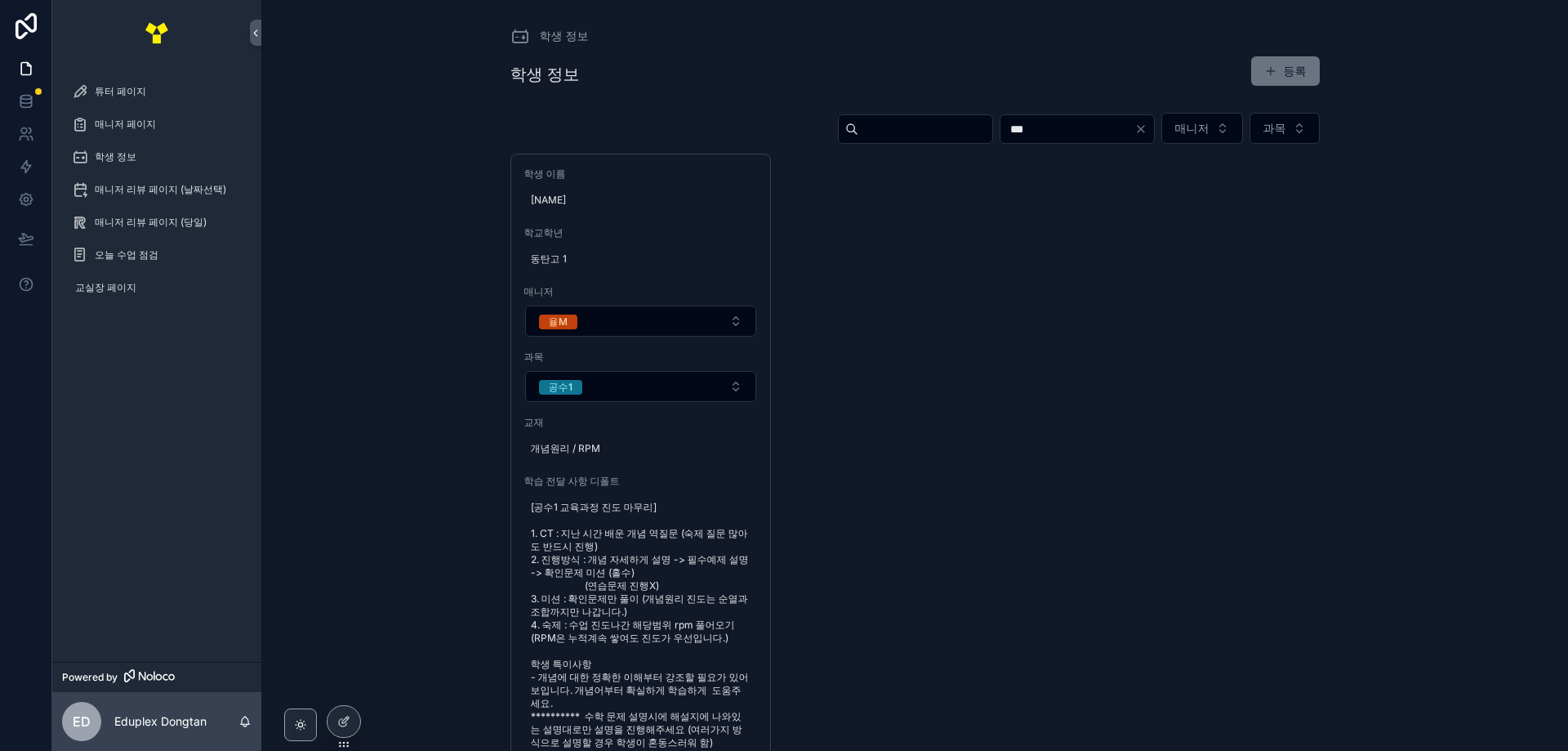 click on "**********" at bounding box center (915, 494) 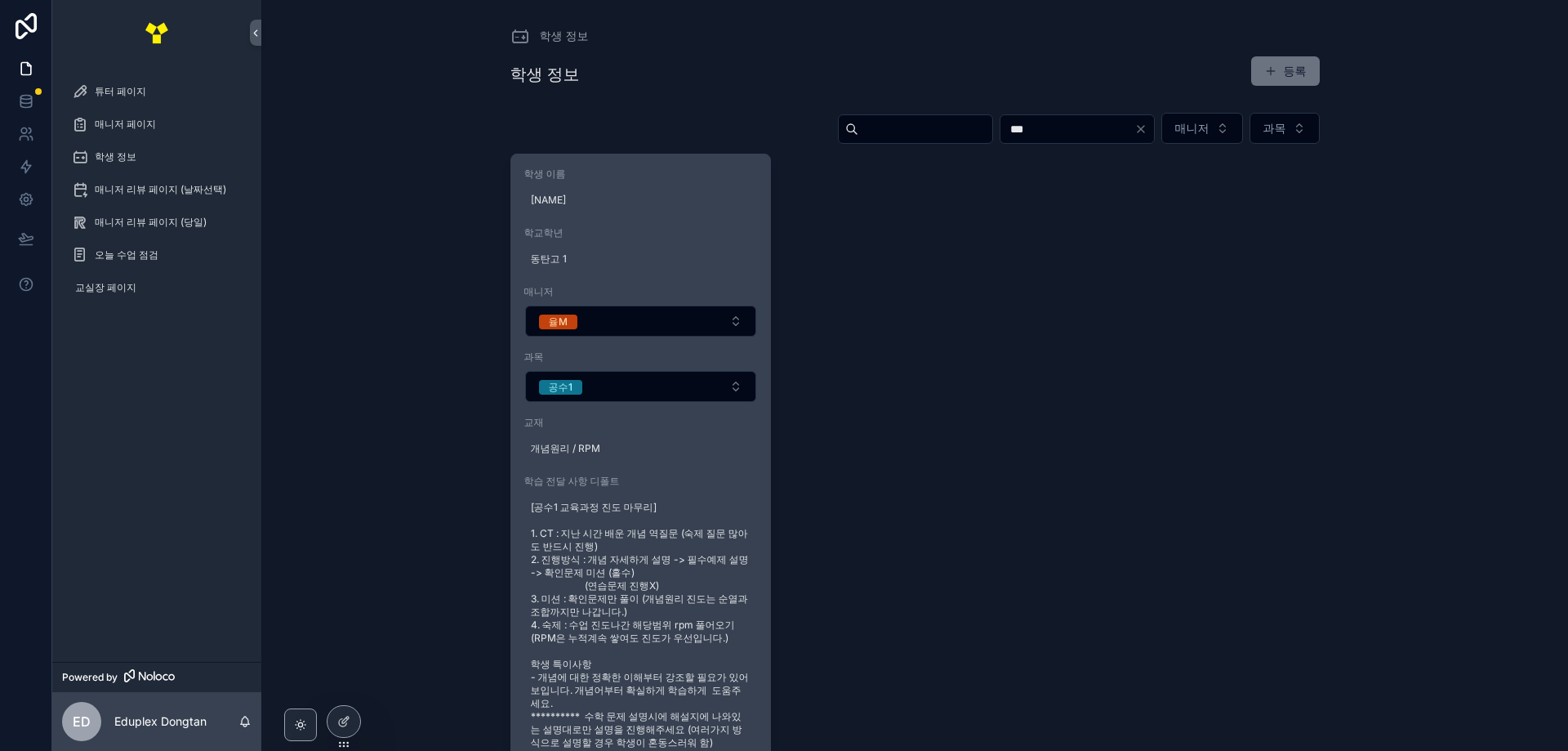click on "**********" at bounding box center [641, 468] 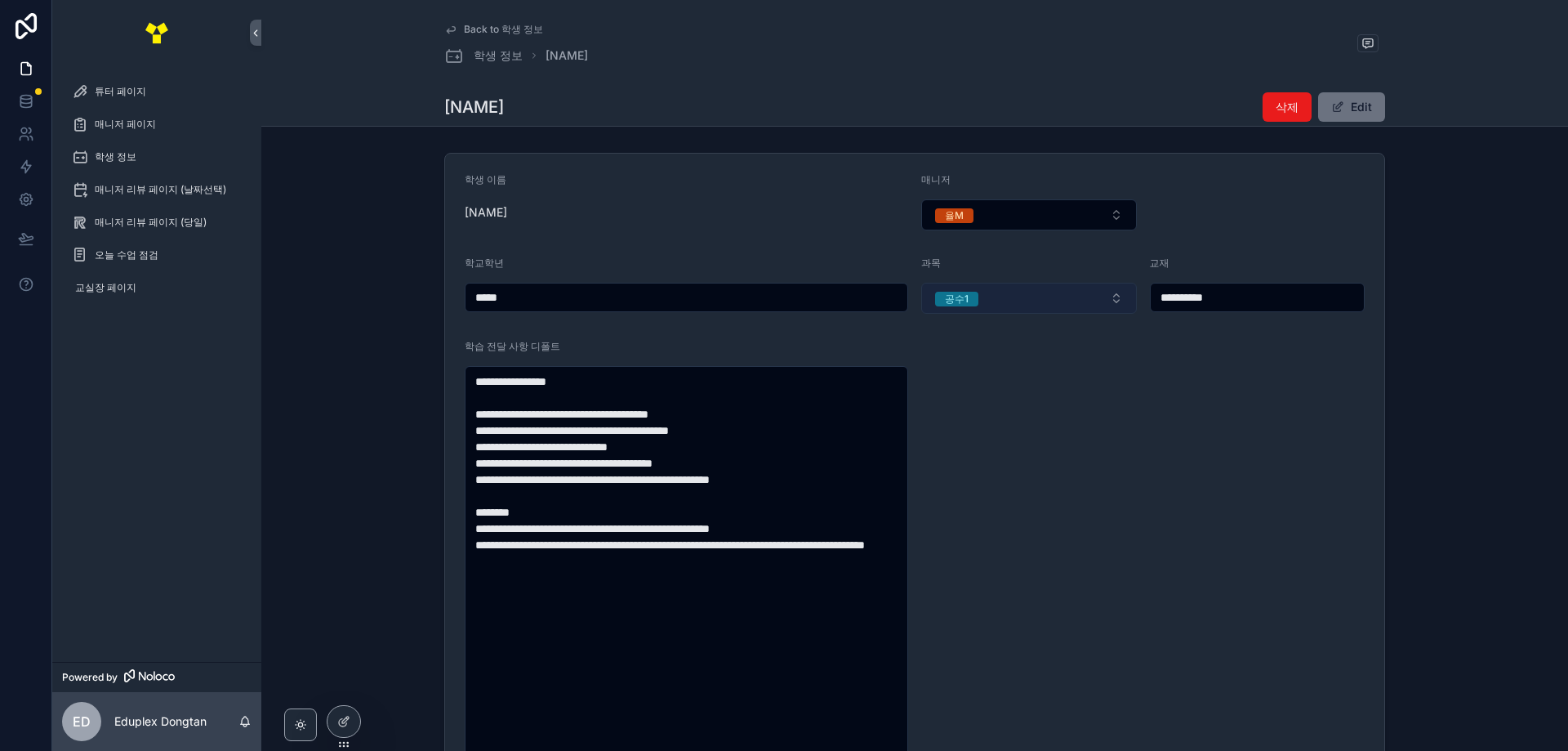 drag, startPoint x: 1274, startPoint y: 298, endPoint x: 1063, endPoint y: 311, distance: 211.40009 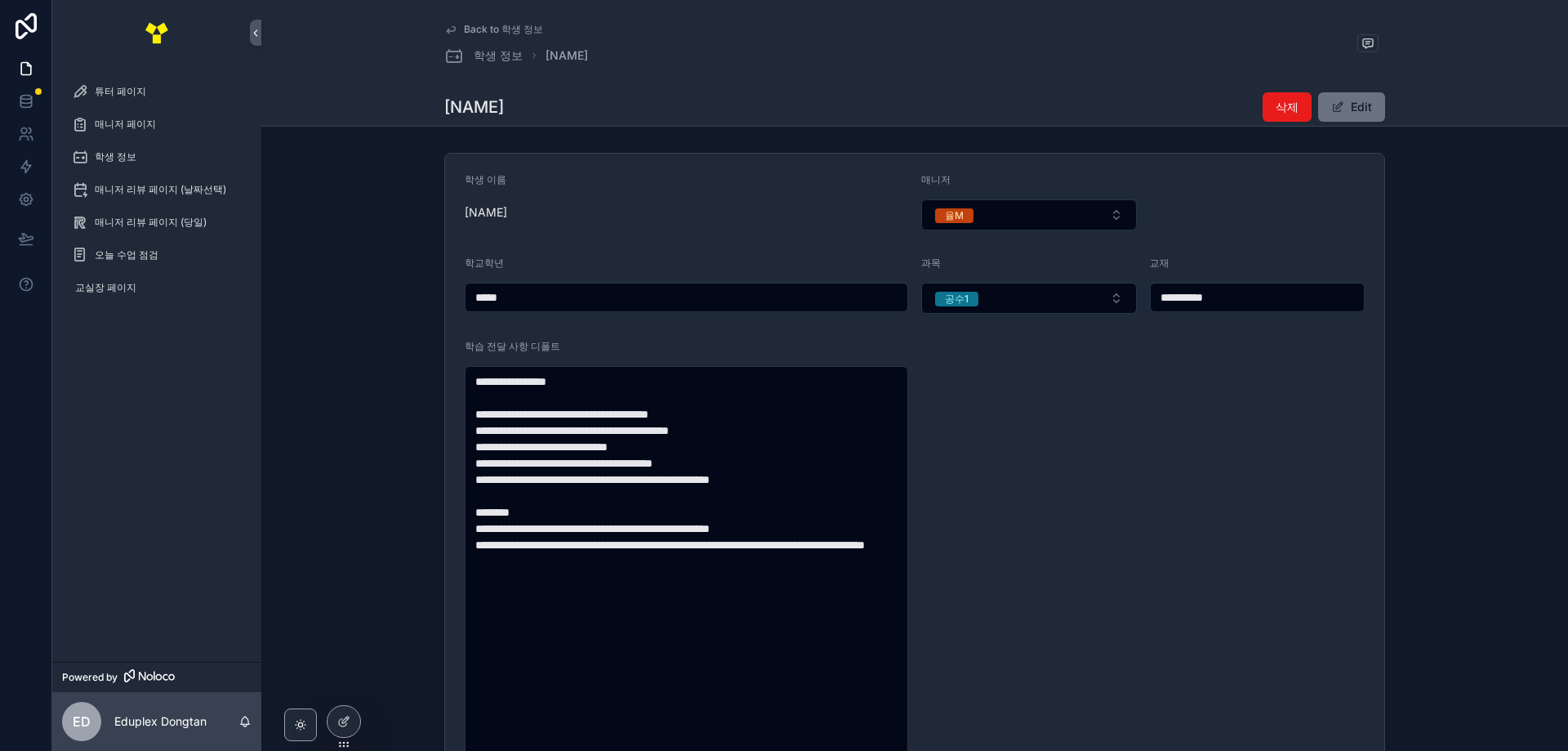 type on "**********" 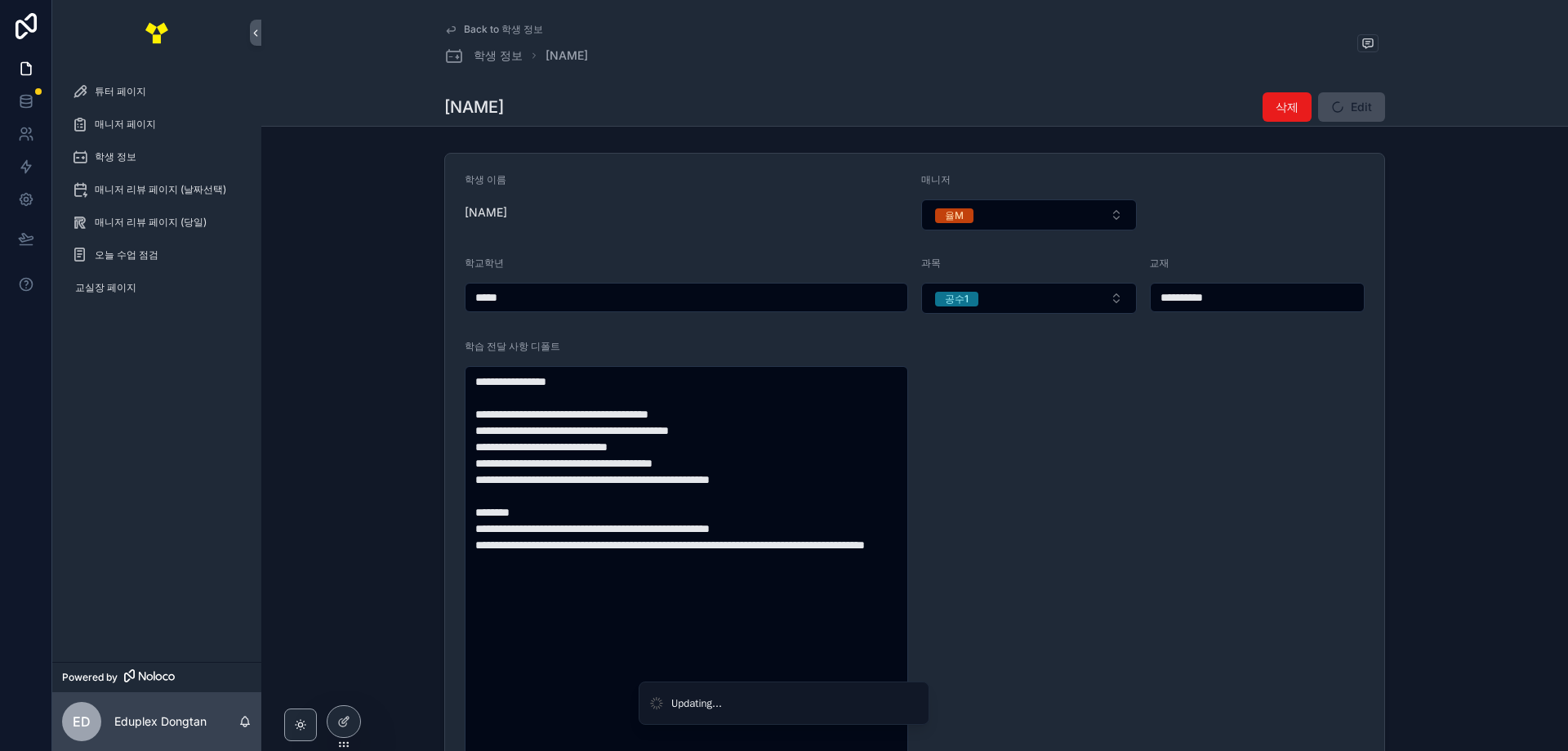 click on "**********" at bounding box center [915, 489] 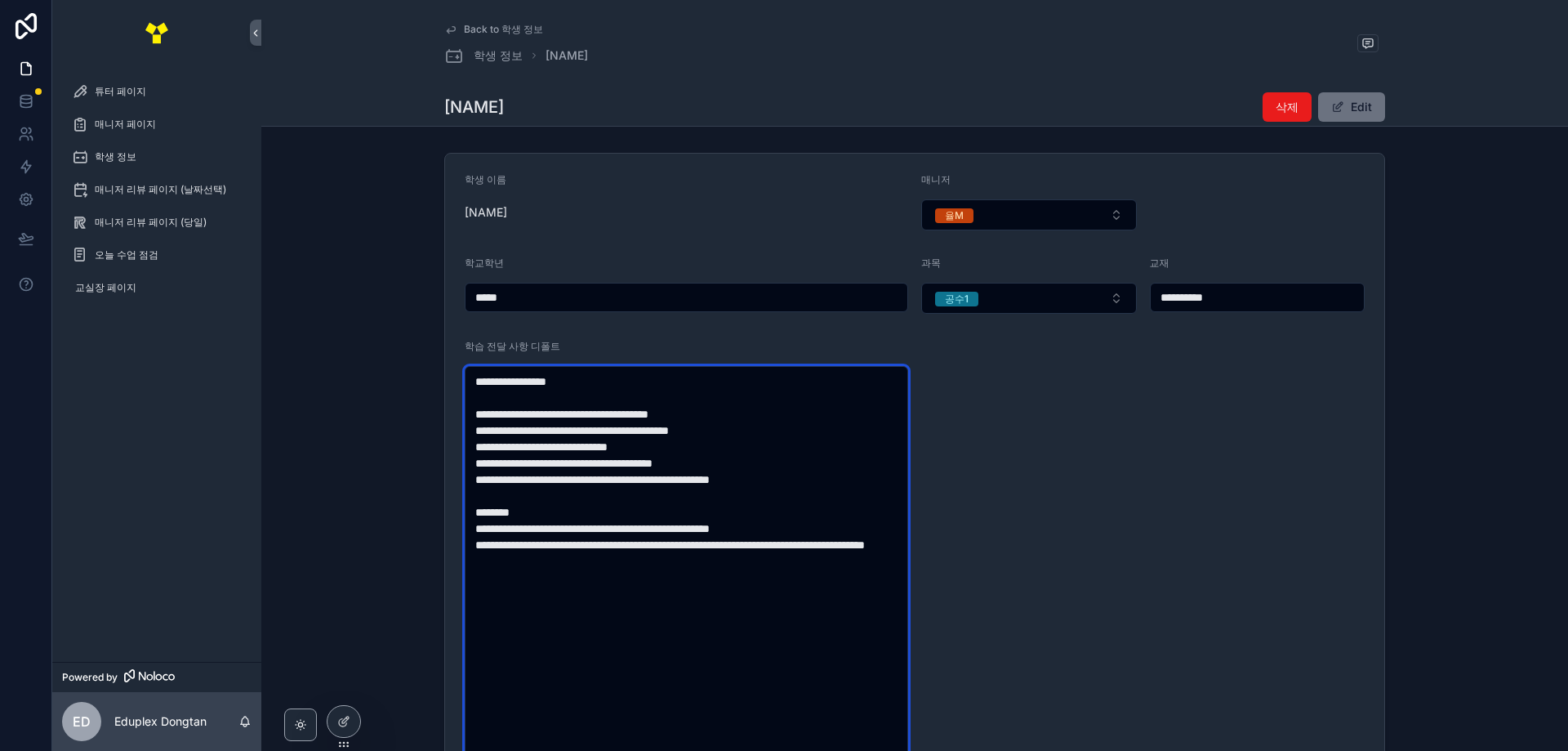 drag, startPoint x: 858, startPoint y: 602, endPoint x: 641, endPoint y: 551, distance: 222.91254 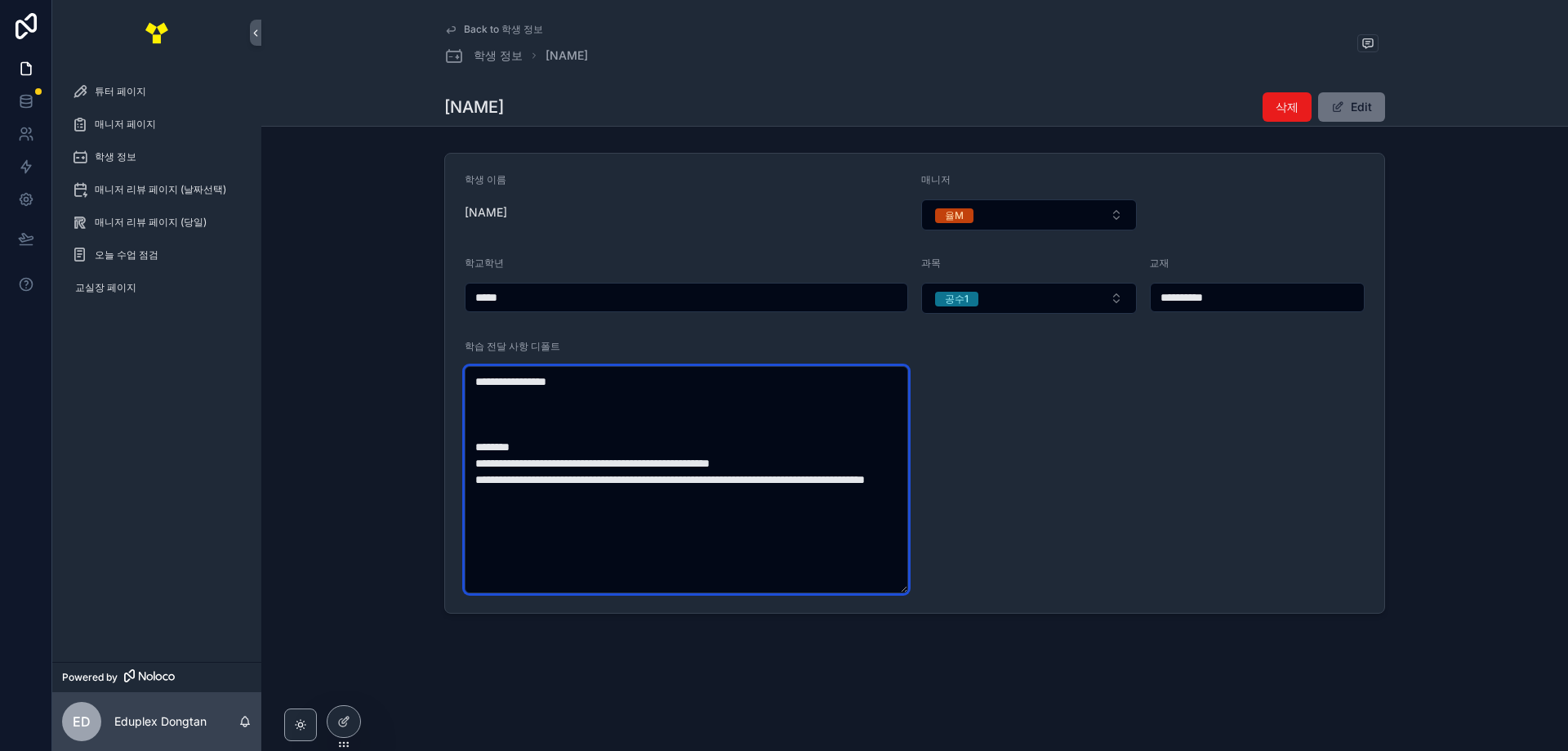 drag, startPoint x: 617, startPoint y: 387, endPoint x: 559, endPoint y: 387, distance: 58 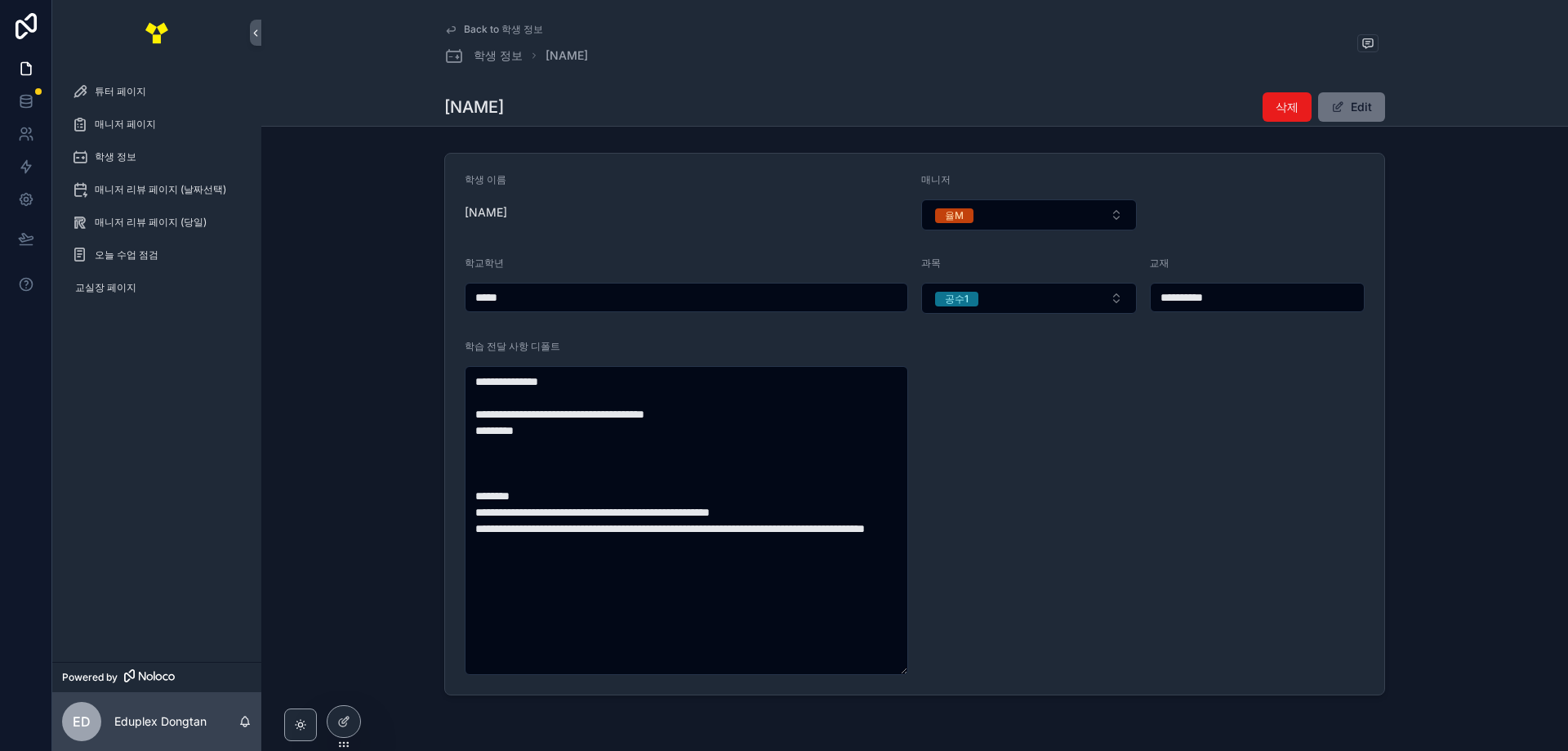 click on "**********" at bounding box center (915, 424) 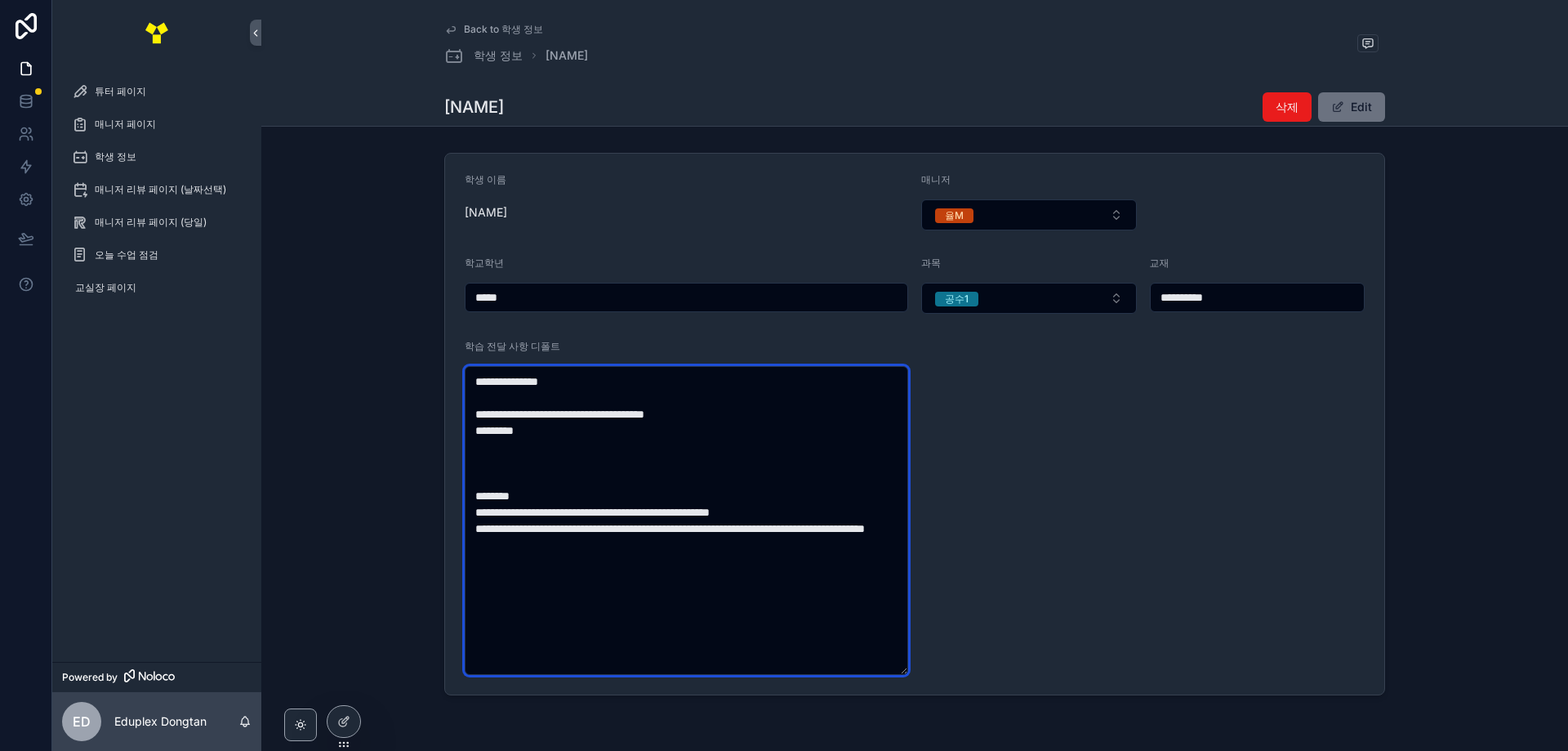 click on "**********" at bounding box center (686, 521) 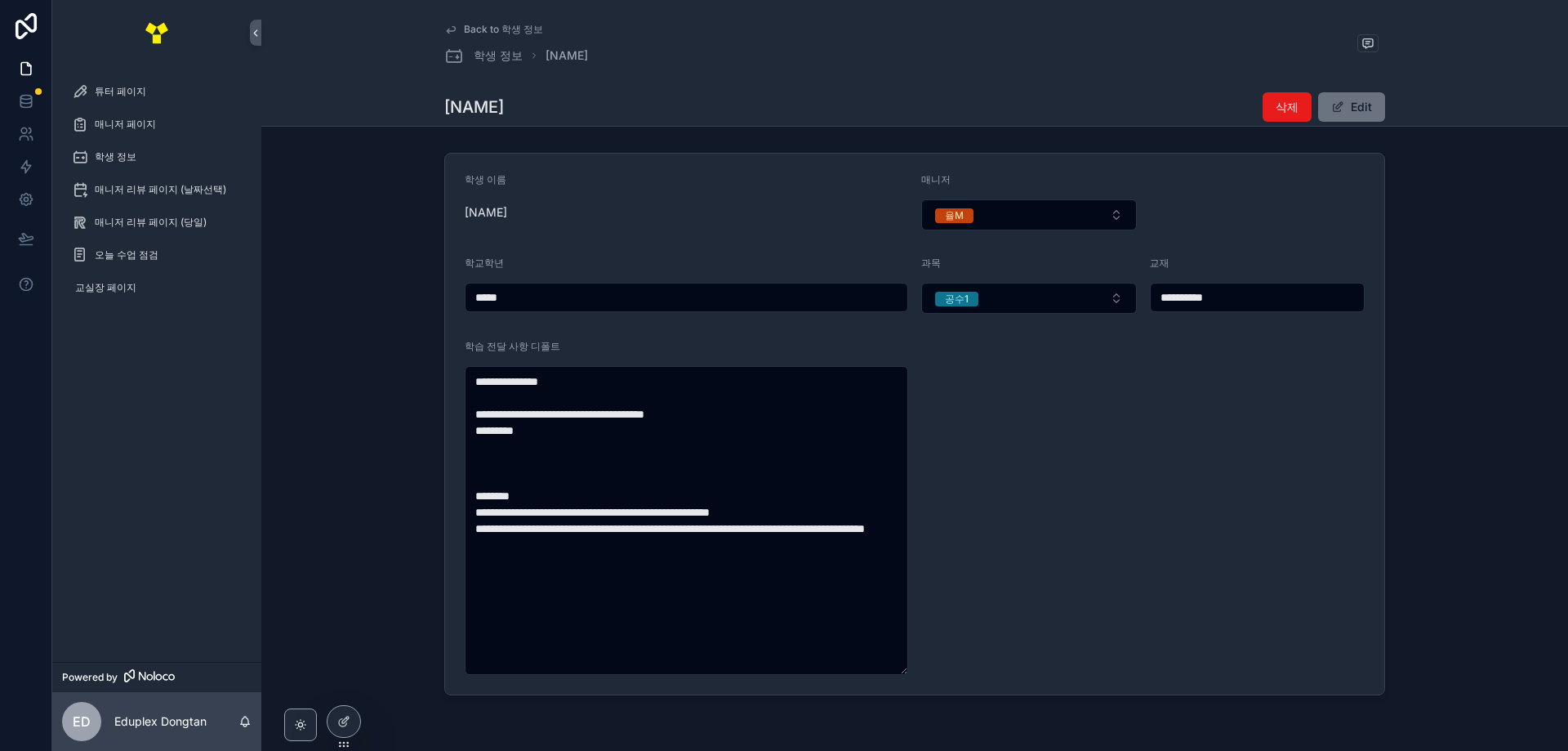 click on "**********" at bounding box center (915, 424) 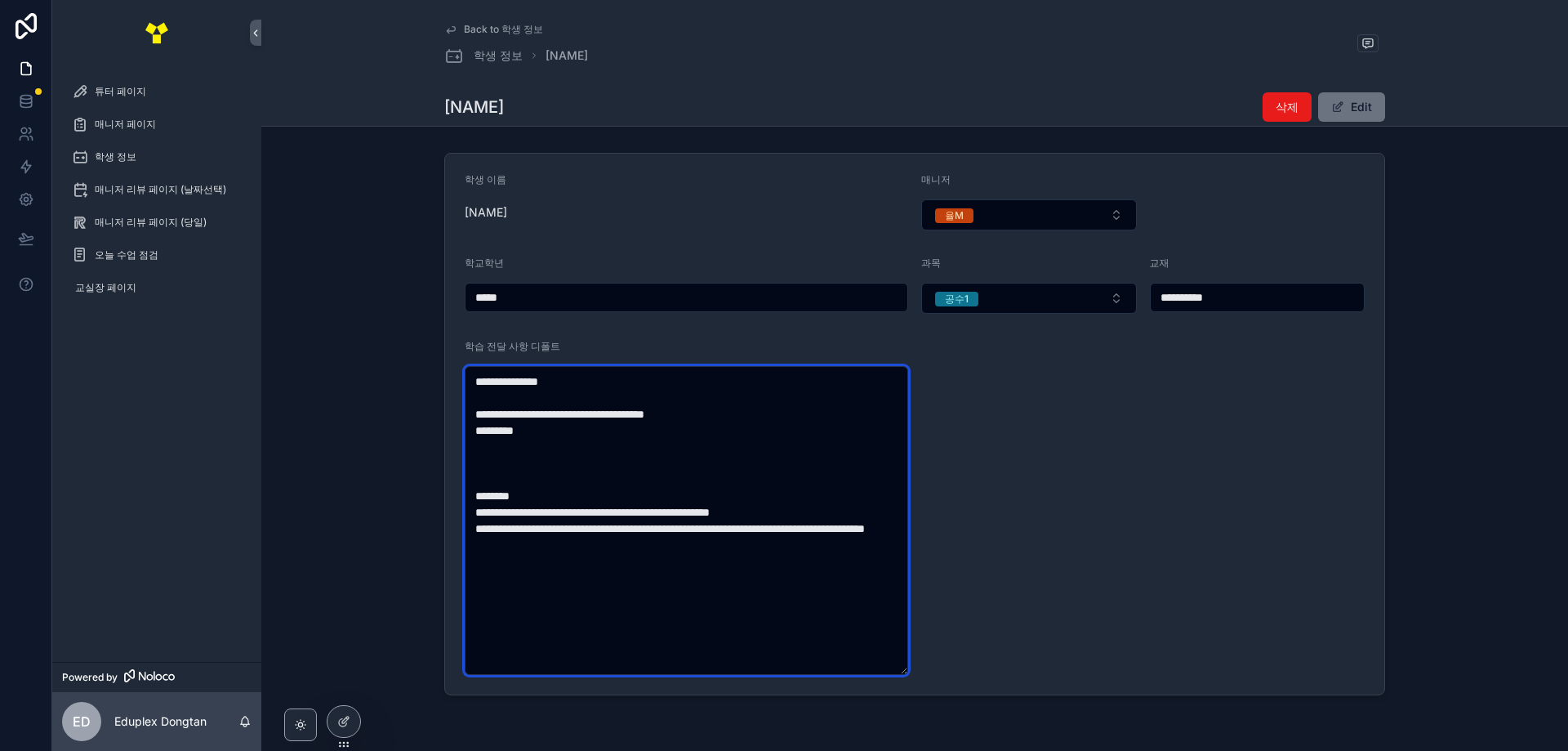 click on "**********" at bounding box center (686, 521) 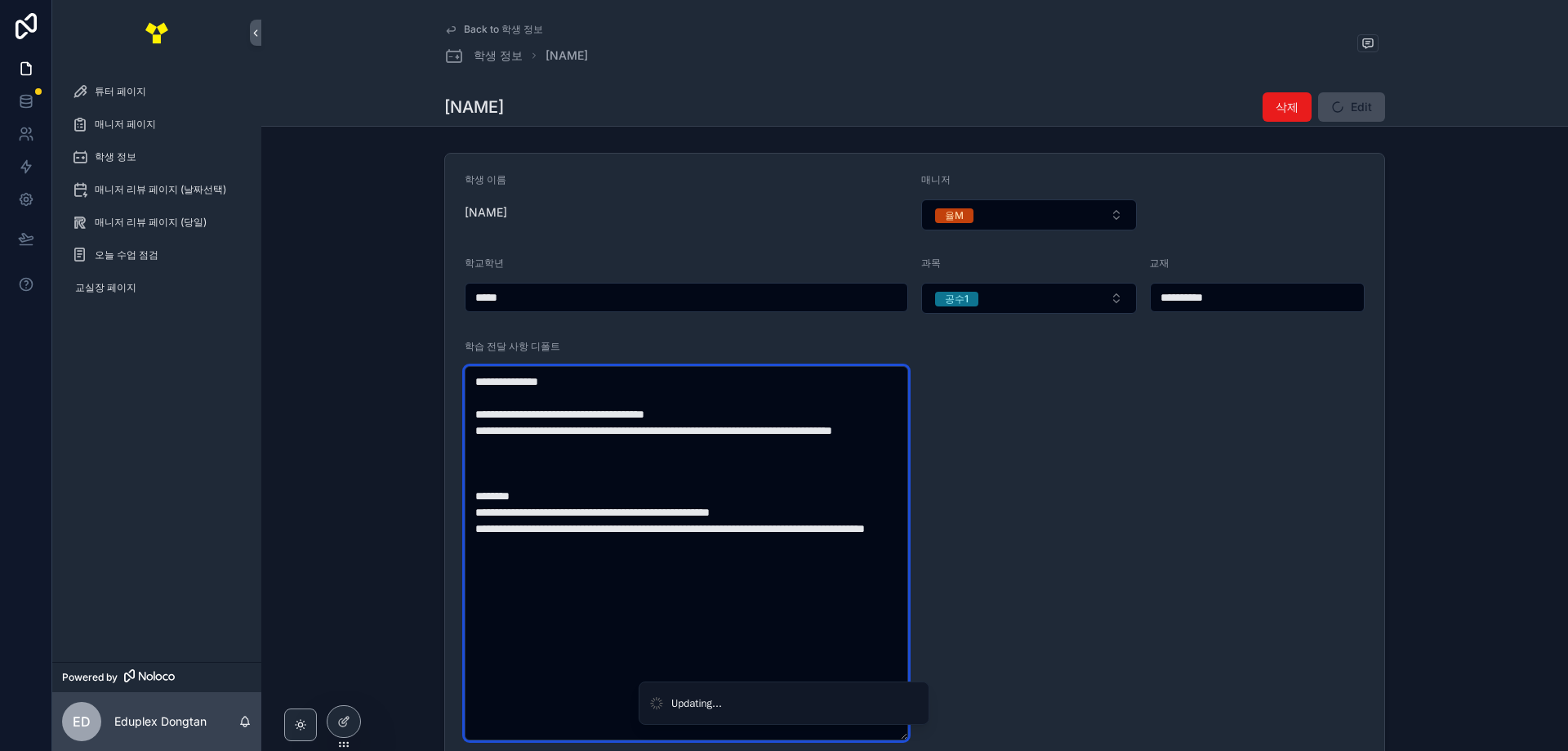 click on "**********" at bounding box center (686, 553) 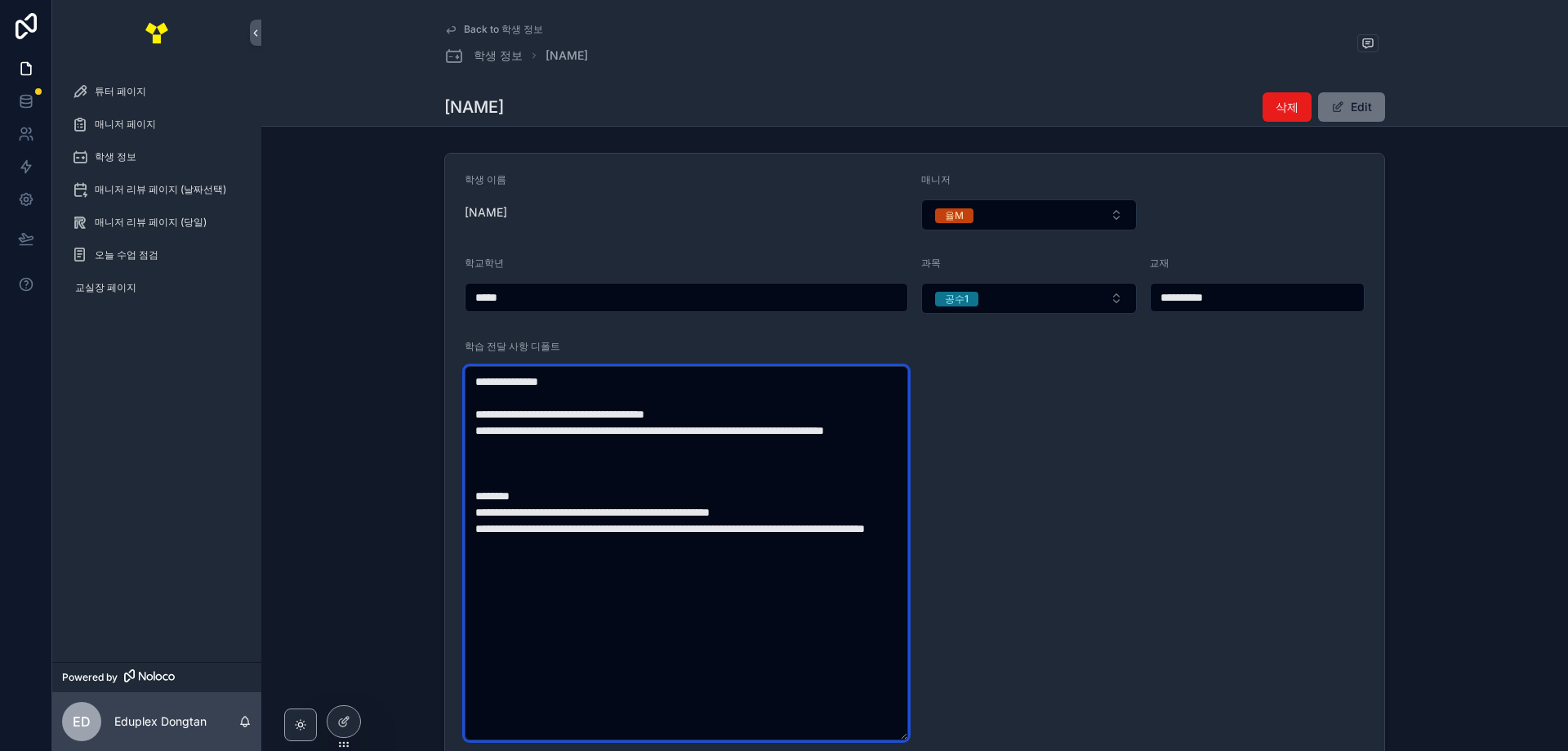 click on "**********" at bounding box center [686, 553] 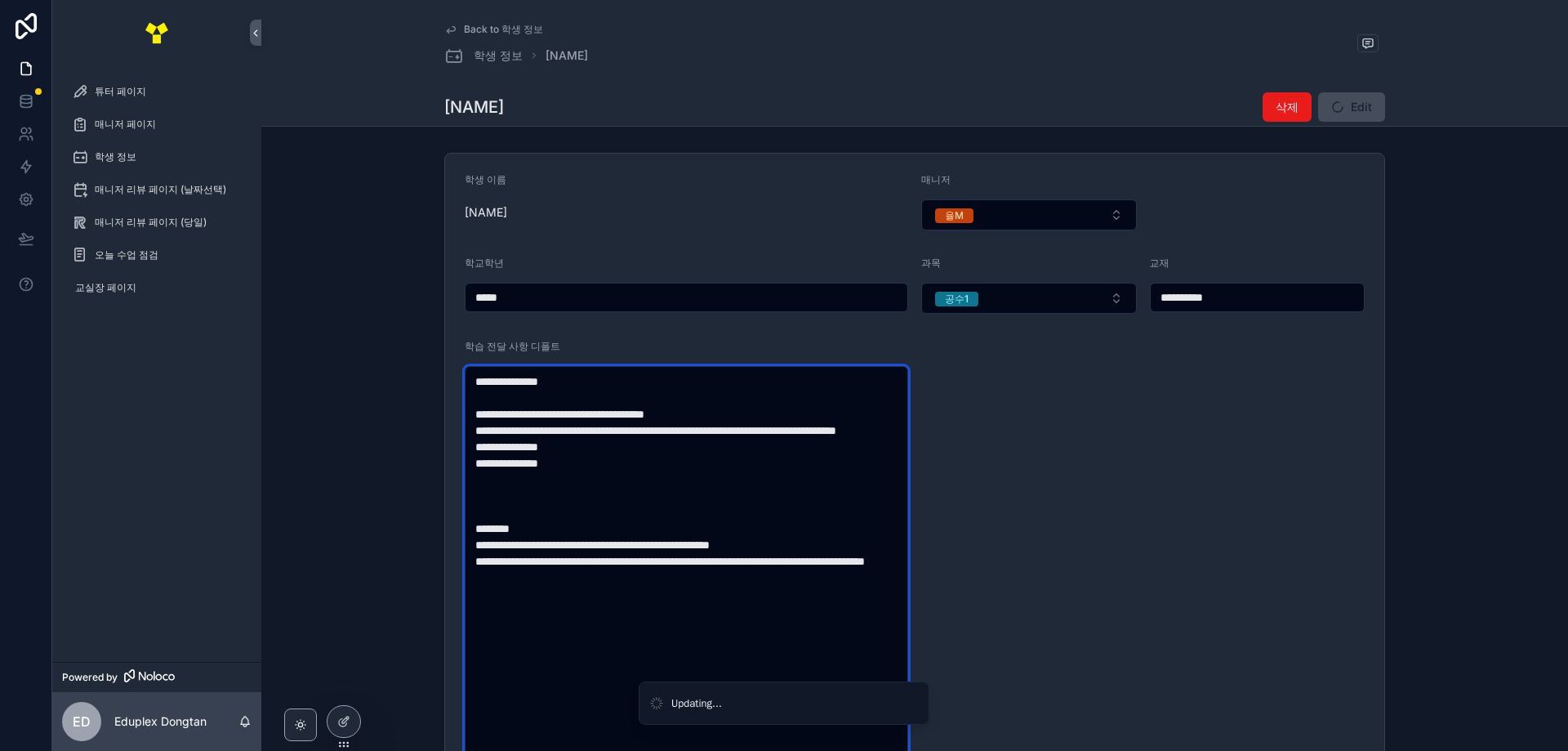 click on "**********" at bounding box center [686, 570] 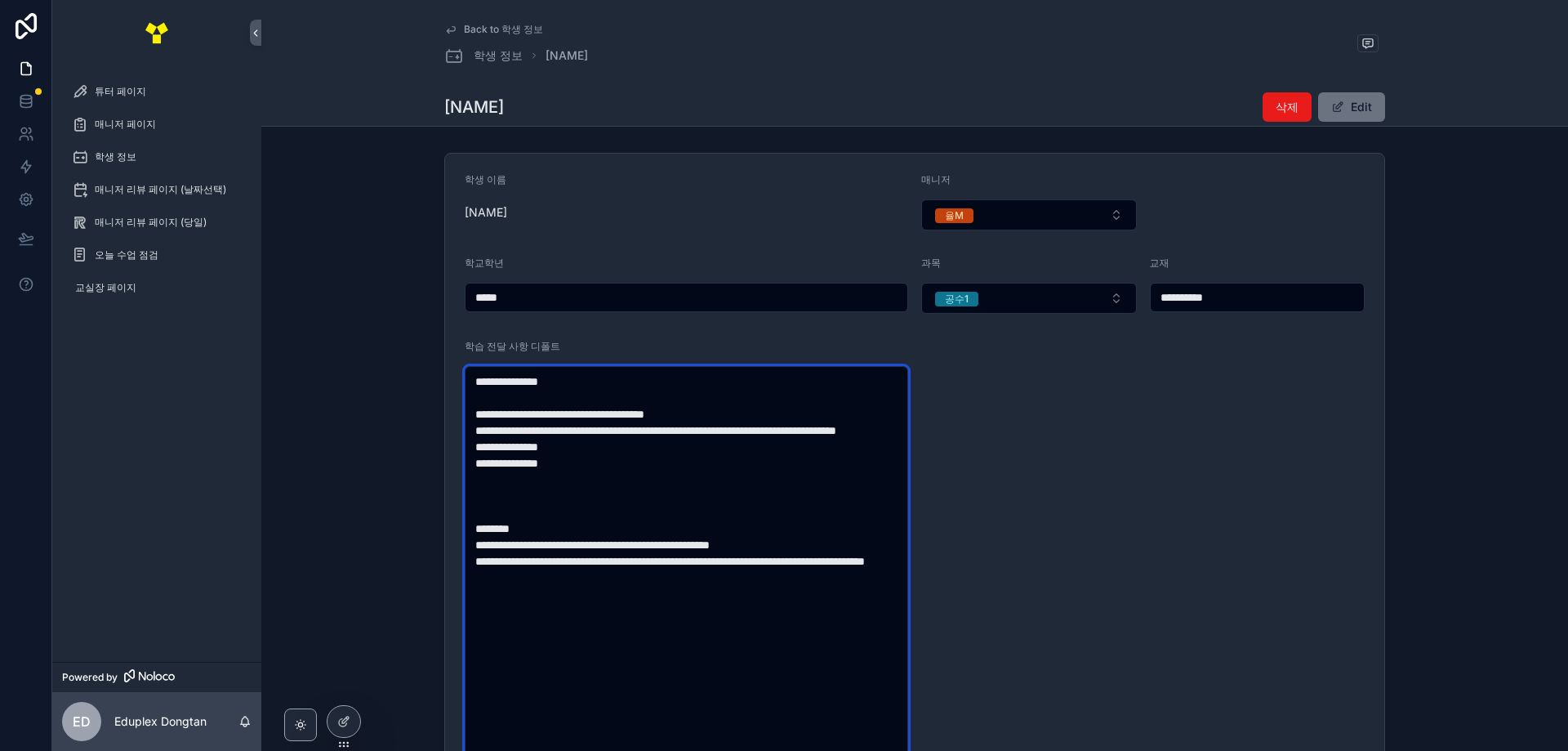 drag, startPoint x: 602, startPoint y: 458, endPoint x: 520, endPoint y: 466, distance: 82.38932 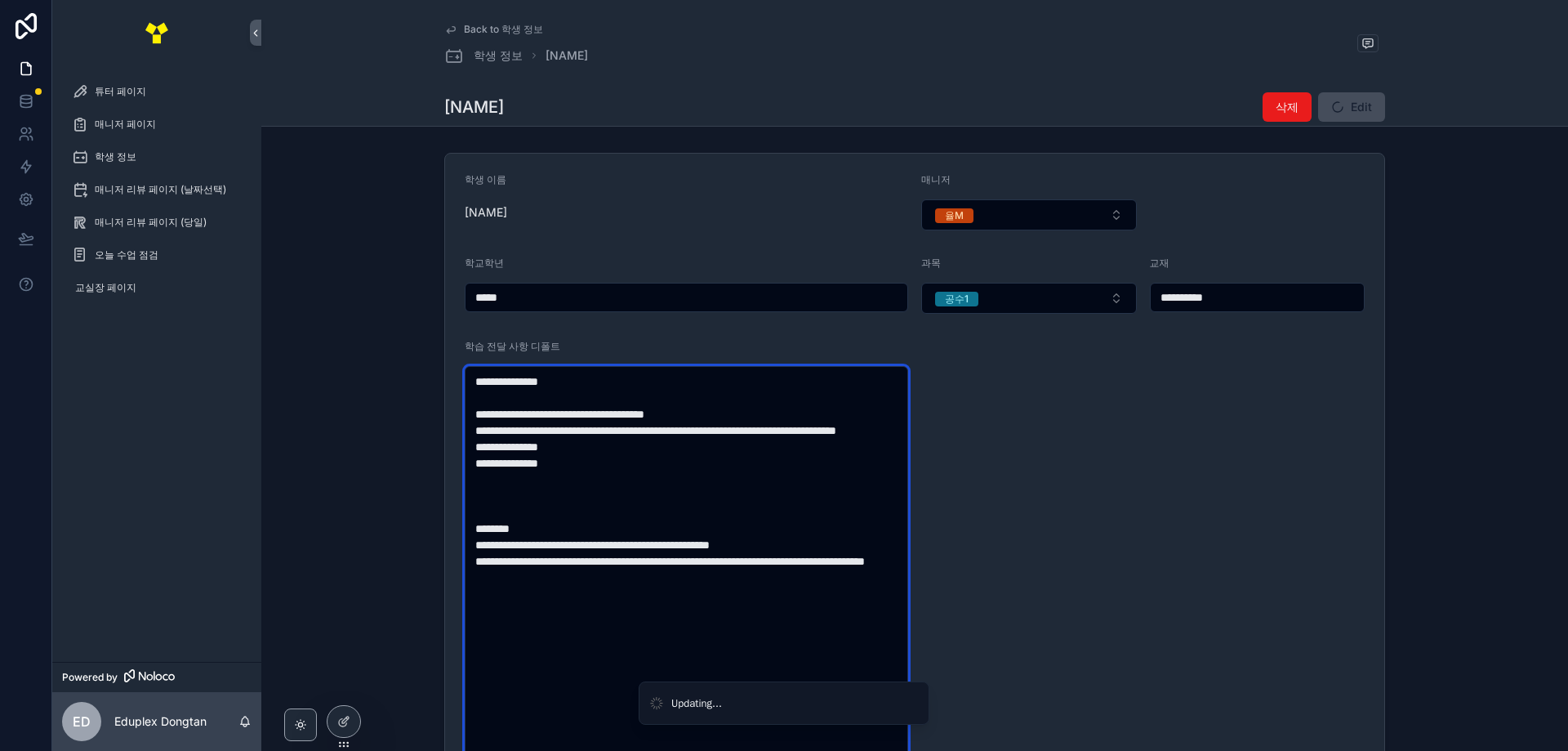 drag, startPoint x: 608, startPoint y: 478, endPoint x: 522, endPoint y: 484, distance: 86.20905 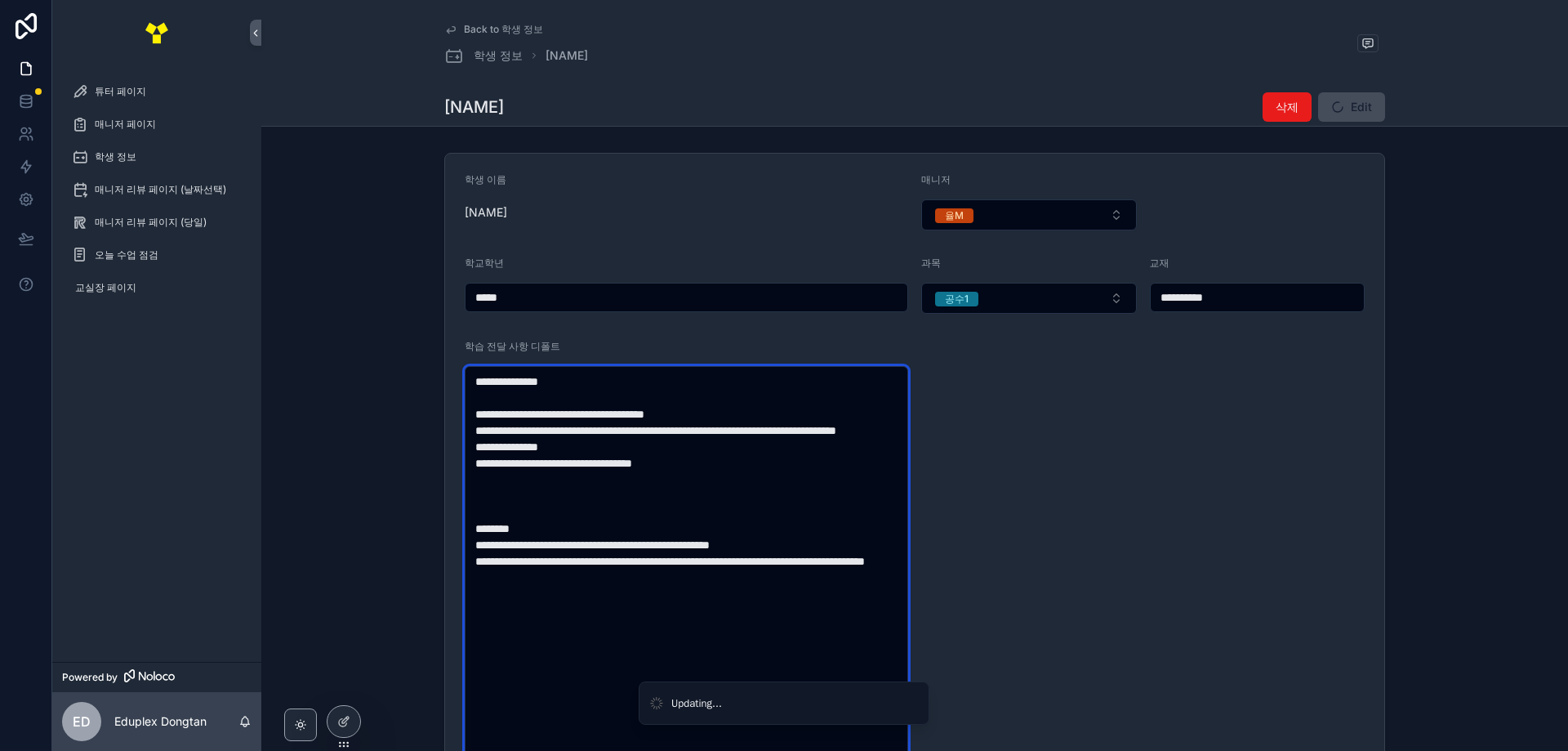 click on "**********" at bounding box center (686, 578) 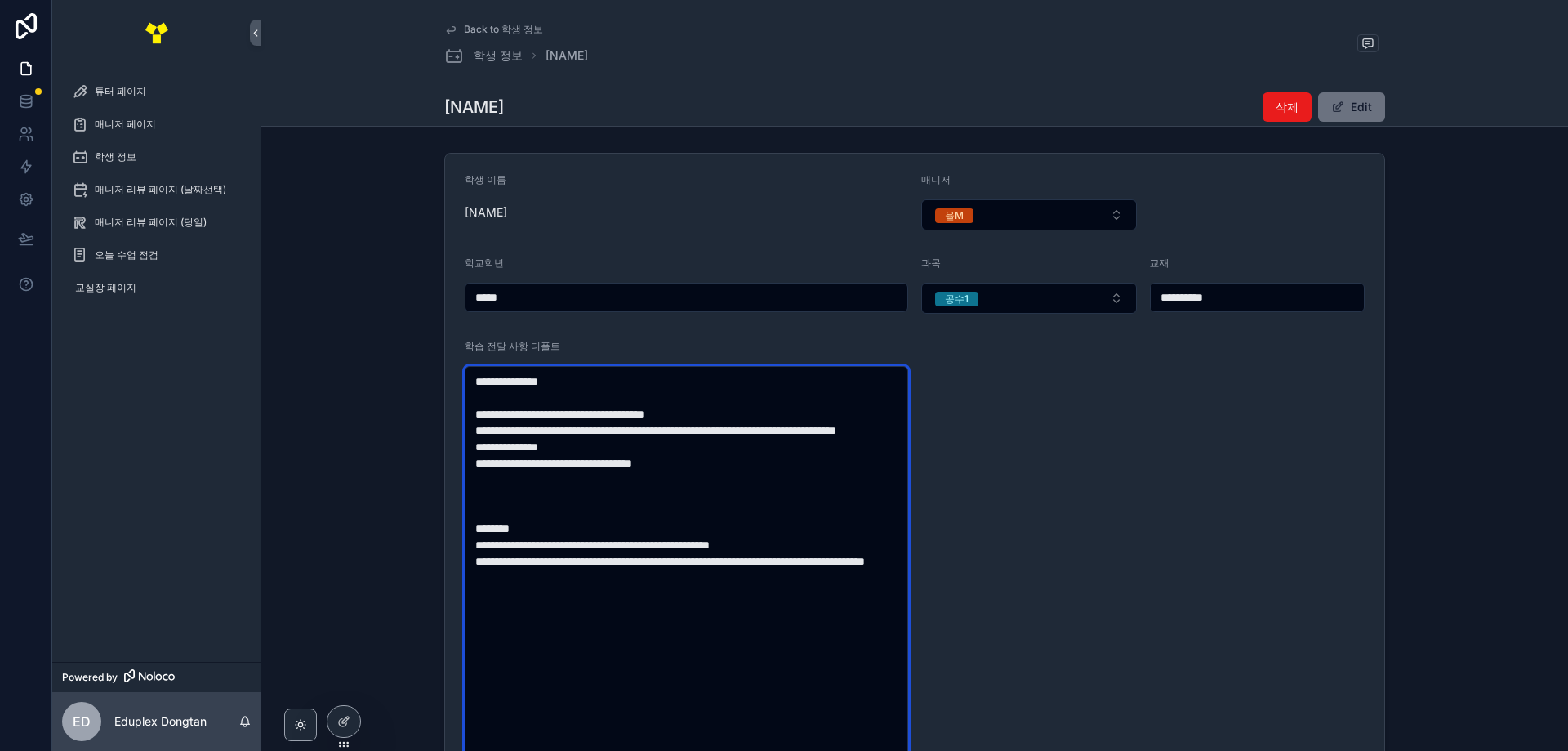 drag, startPoint x: 800, startPoint y: 481, endPoint x: 519, endPoint y: 485, distance: 281.02847 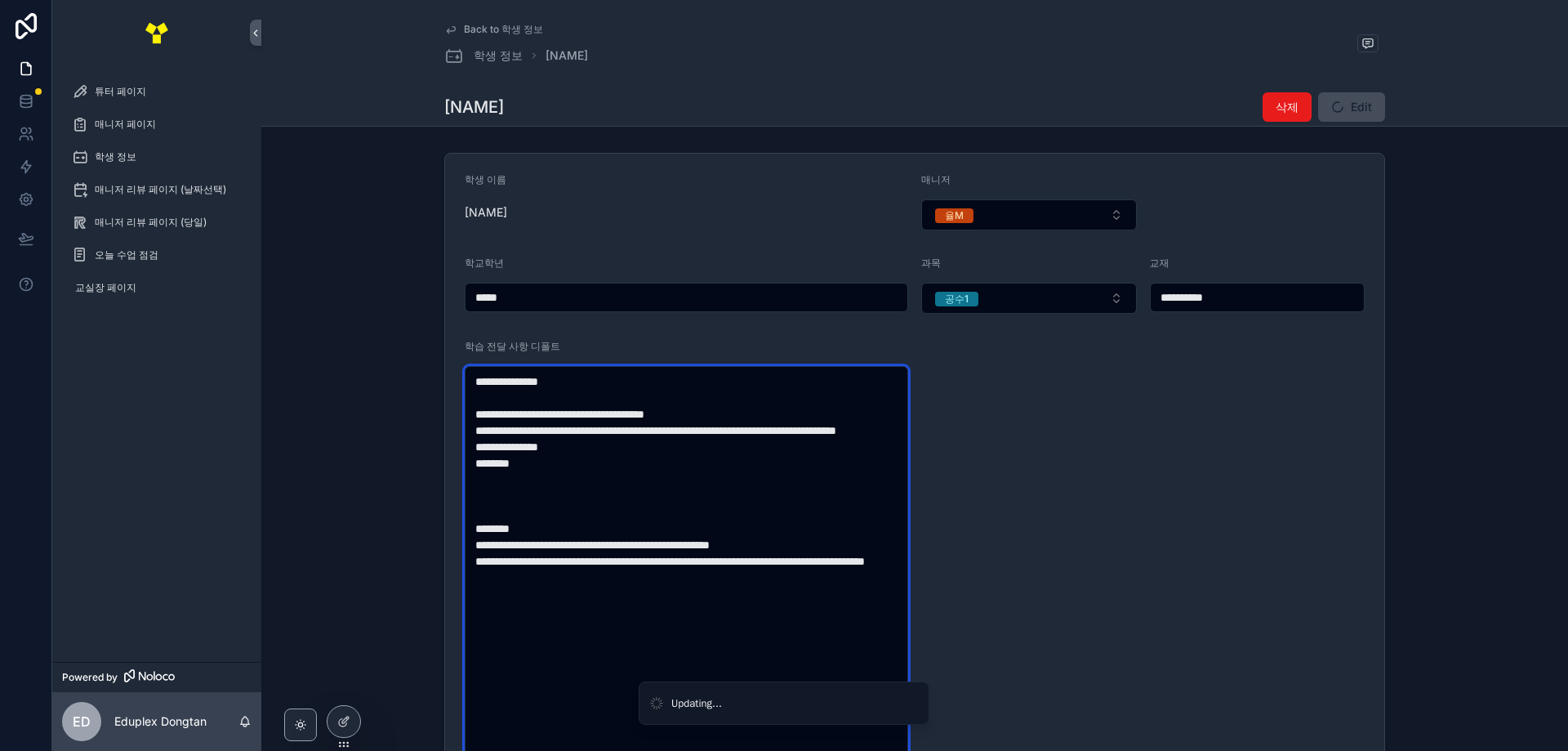 drag, startPoint x: 587, startPoint y: 467, endPoint x: 523, endPoint y: 469, distance: 64.03124 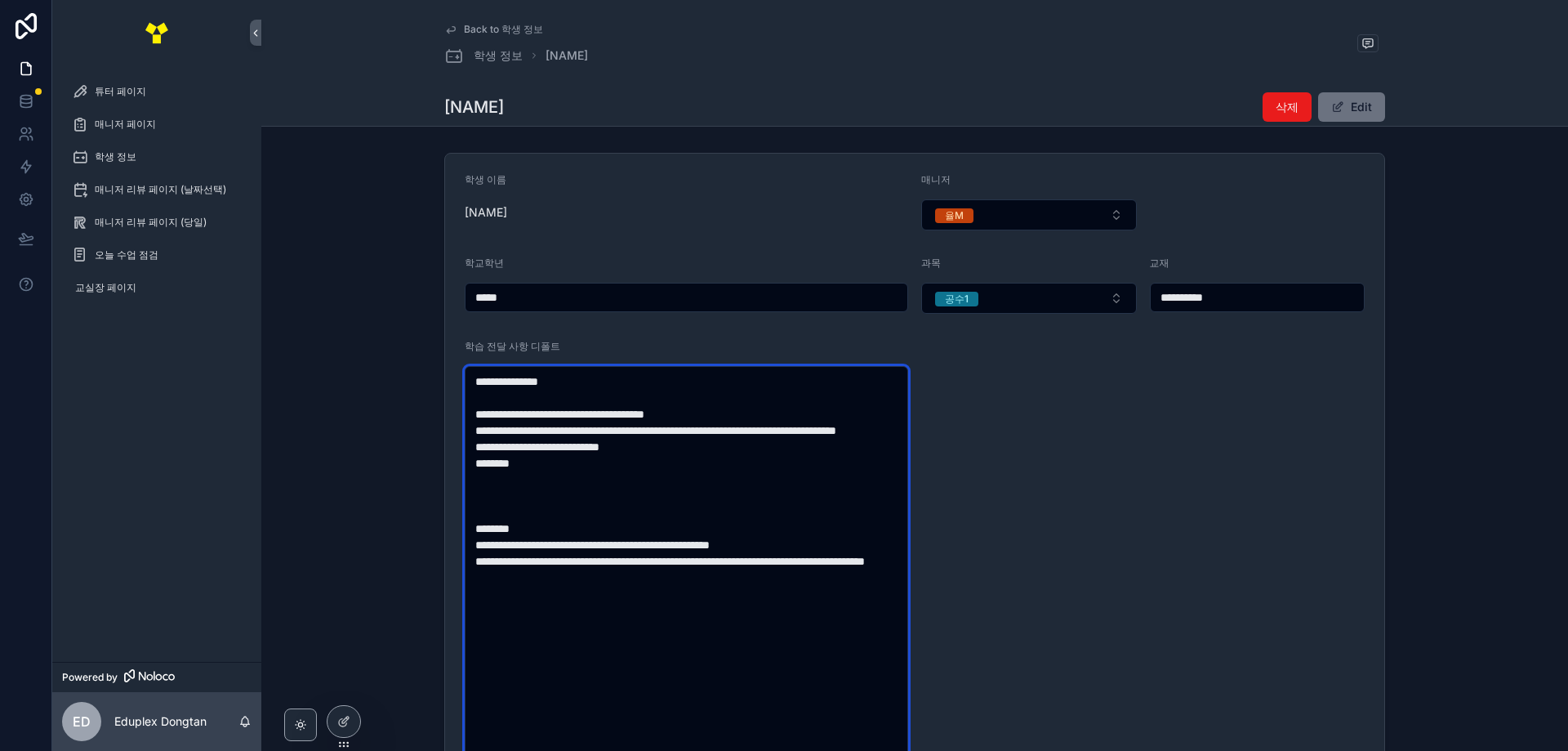click on "**********" at bounding box center [686, 578] 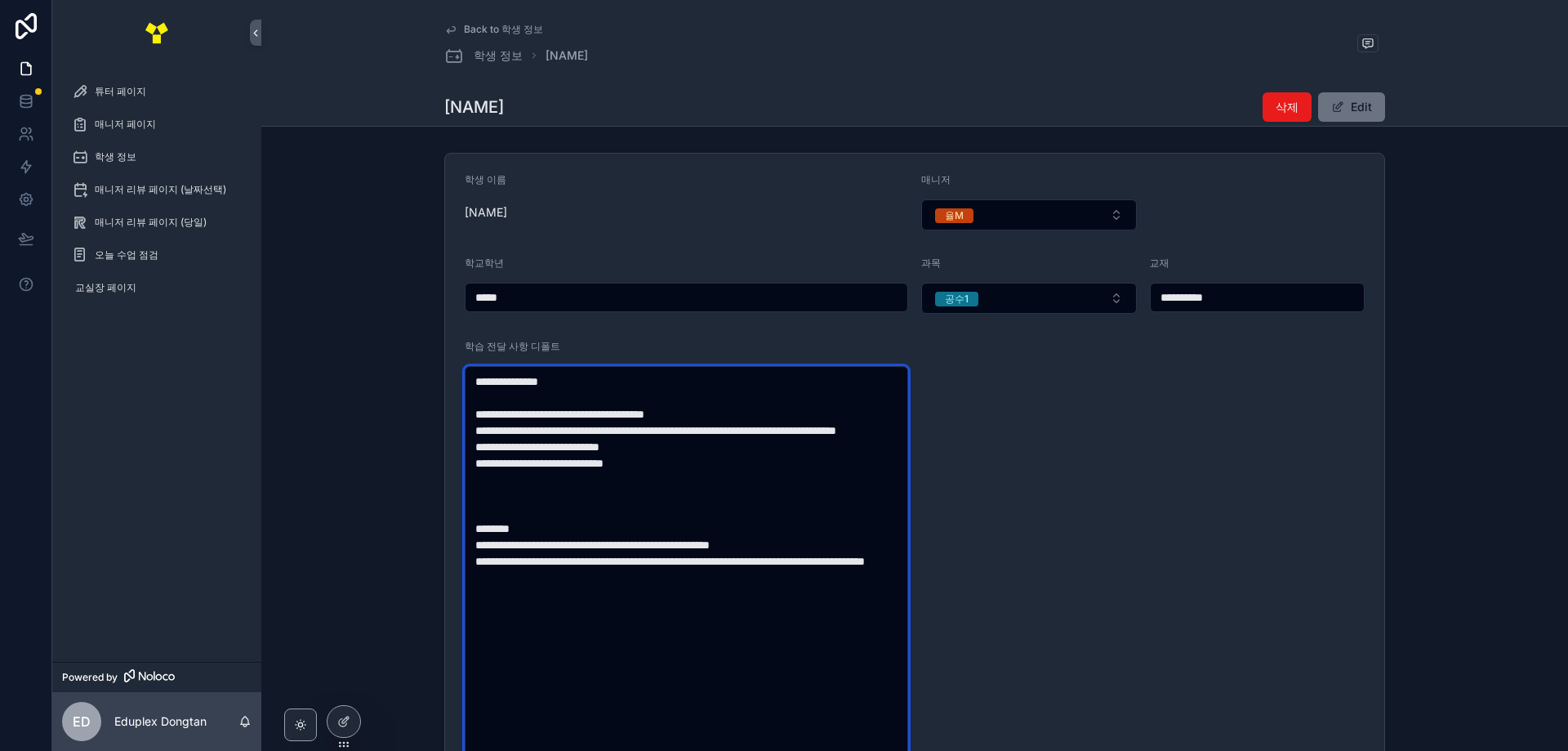 type on "**********" 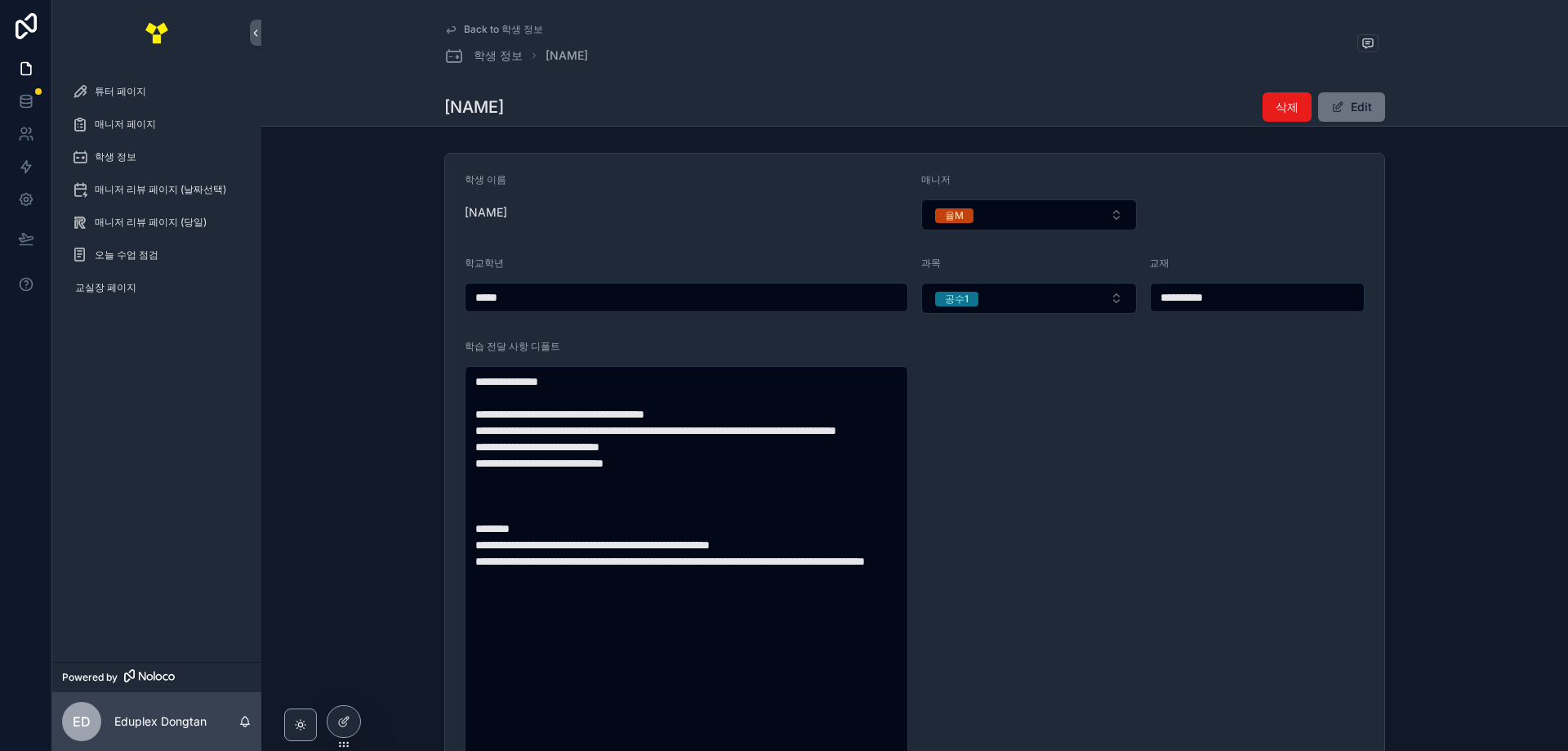 click on "**********" at bounding box center (915, 489) 